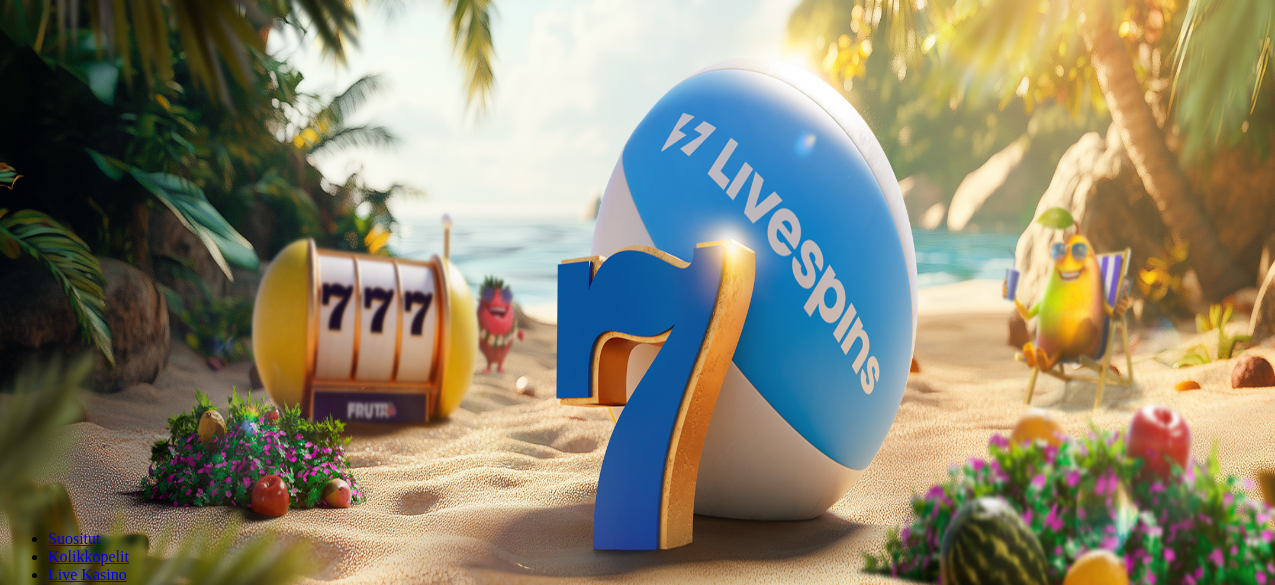 scroll, scrollTop: 0, scrollLeft: 0, axis: both 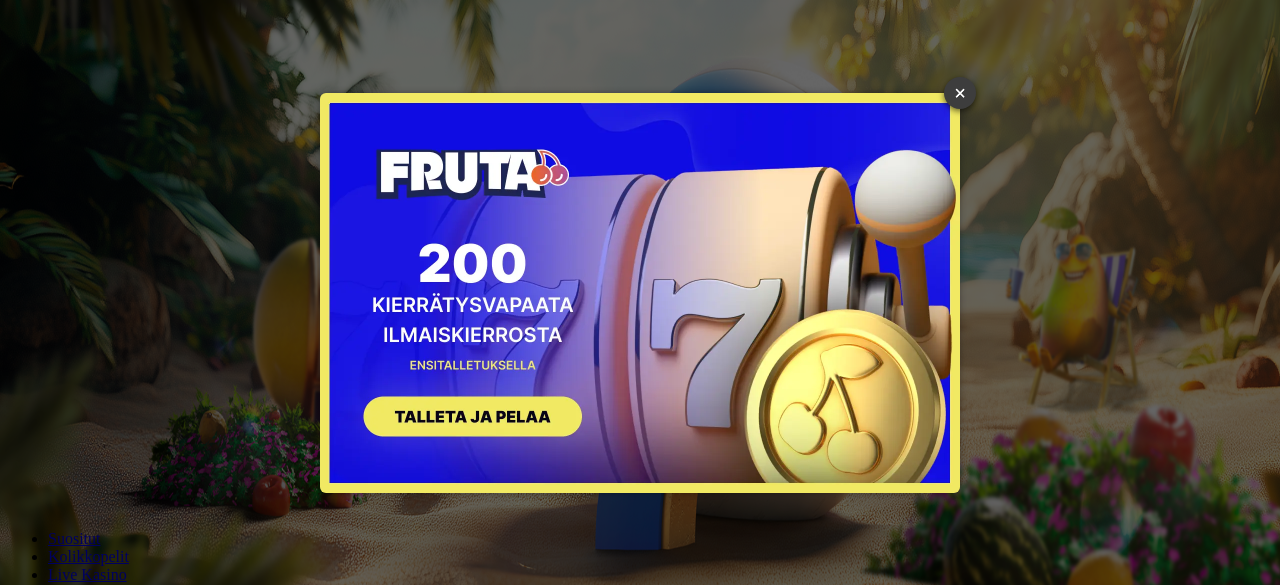 click on "×" at bounding box center [960, 93] 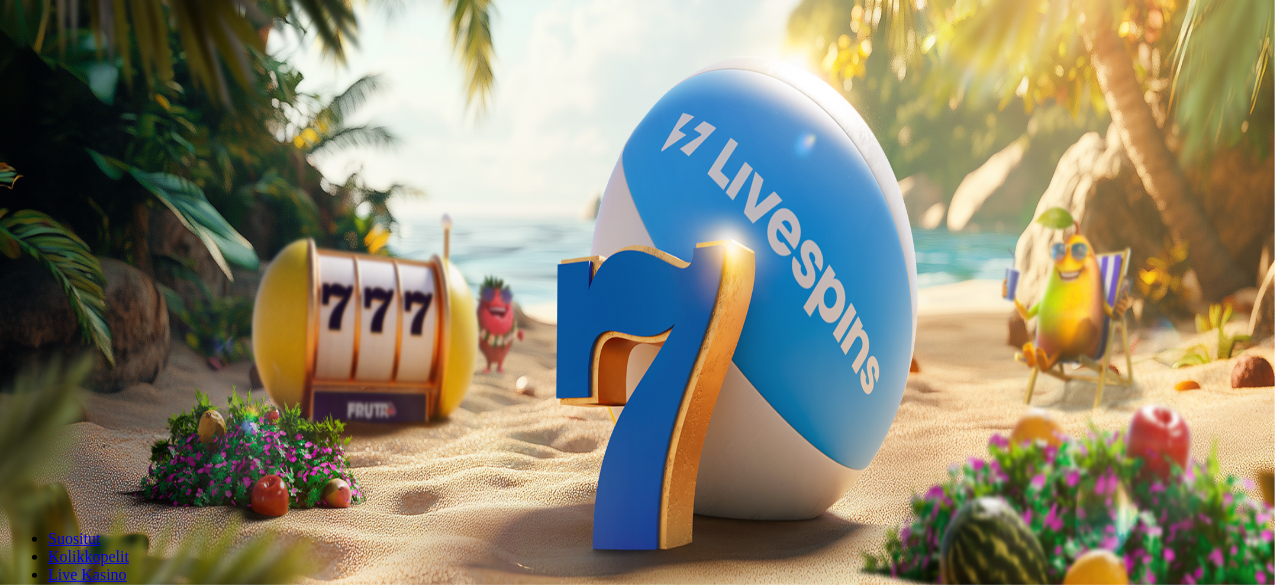 click on "Kirjaudu" at bounding box center (138, 72) 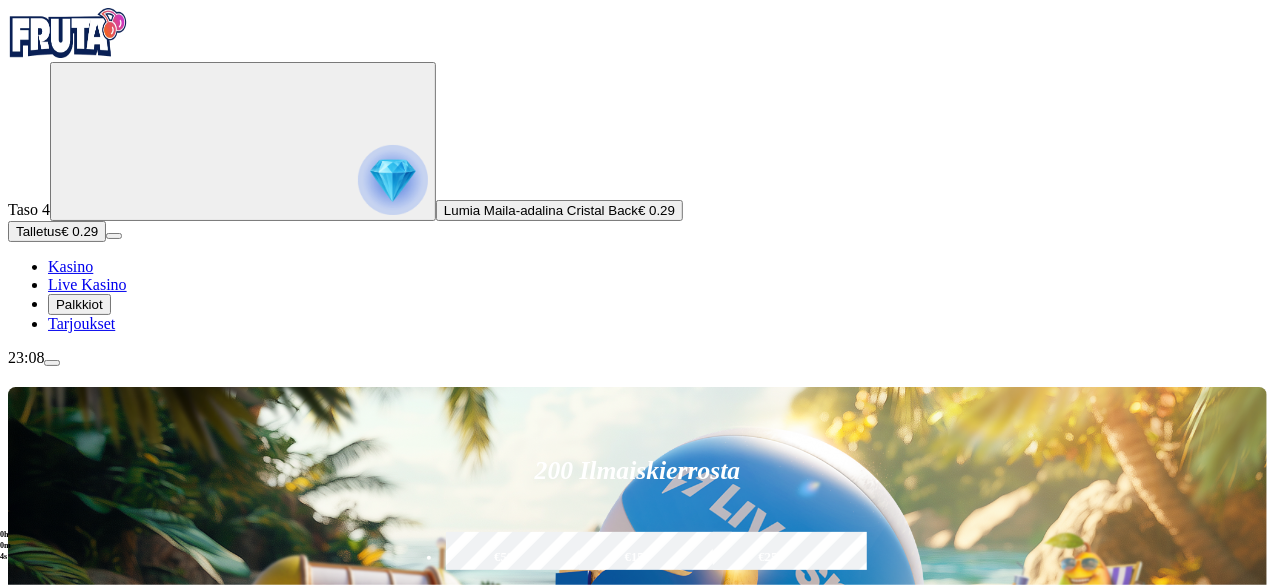 click at bounding box center [52, 363] 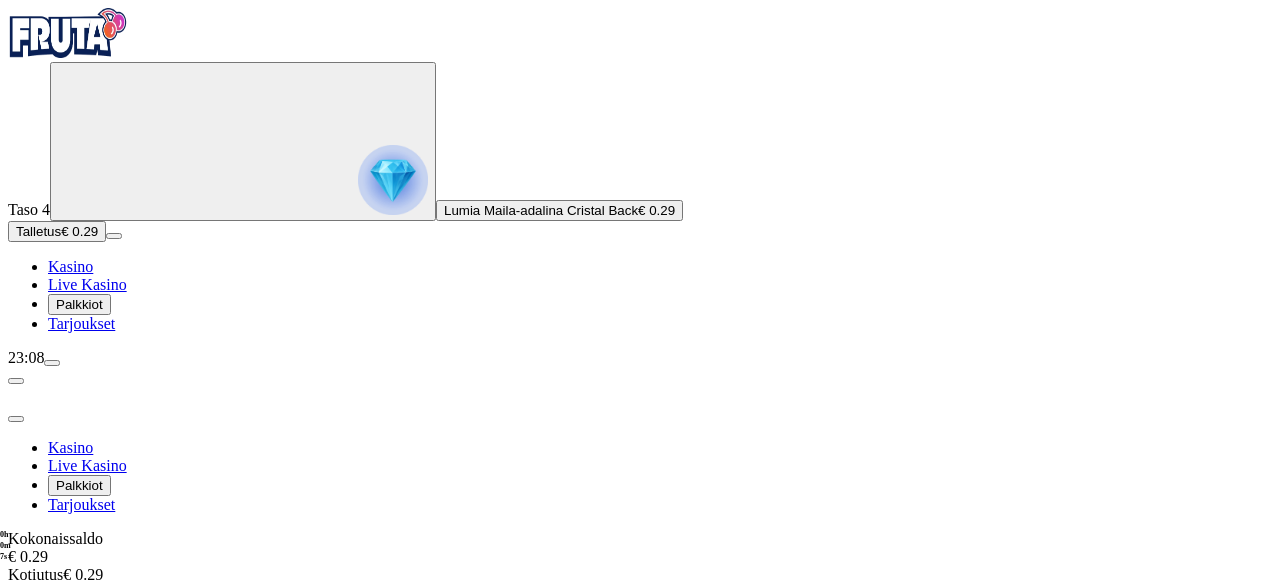 drag, startPoint x: 459, startPoint y: 367, endPoint x: 337, endPoint y: 444, distance: 144.26712 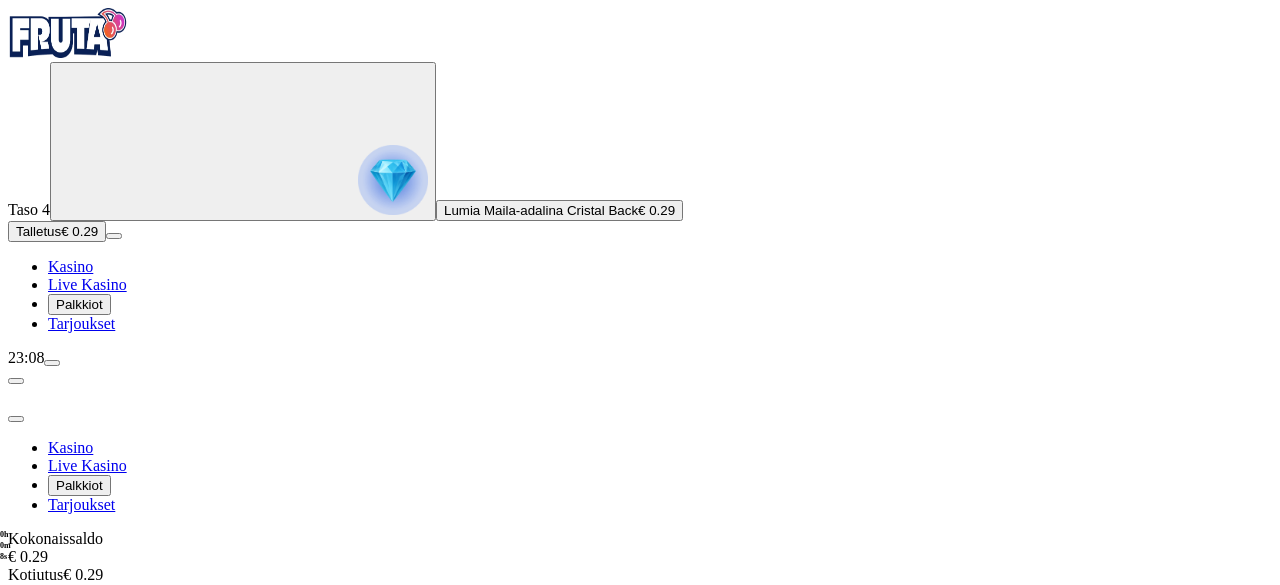 click on "Tiliote" at bounding box center [73, 733] 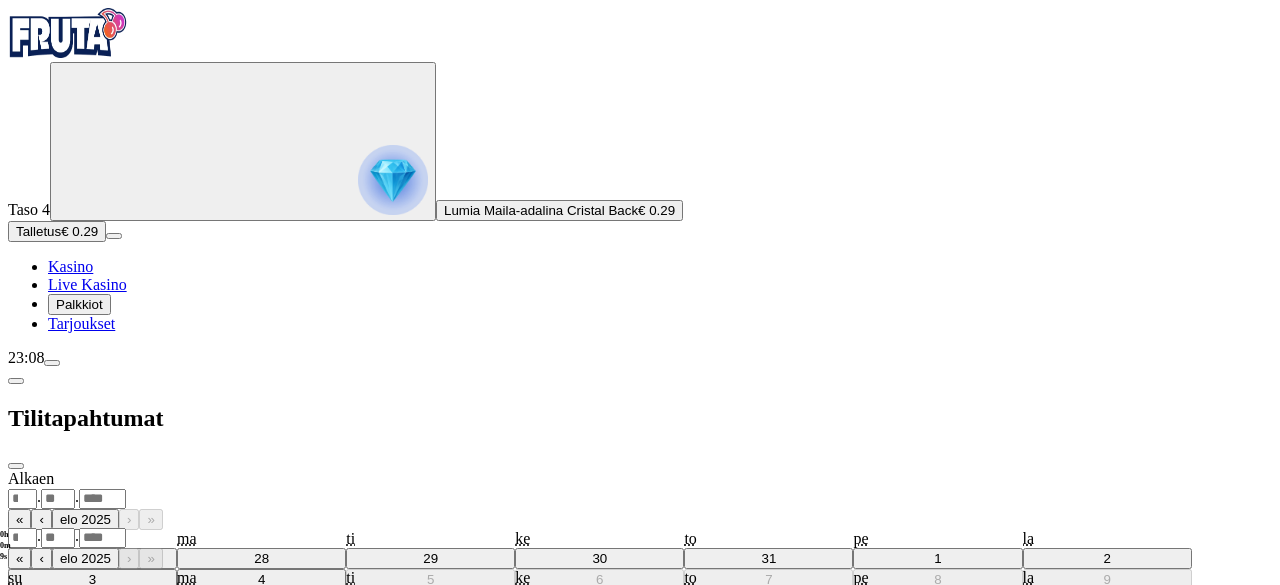 click on ". ." at bounding box center (640, 498) 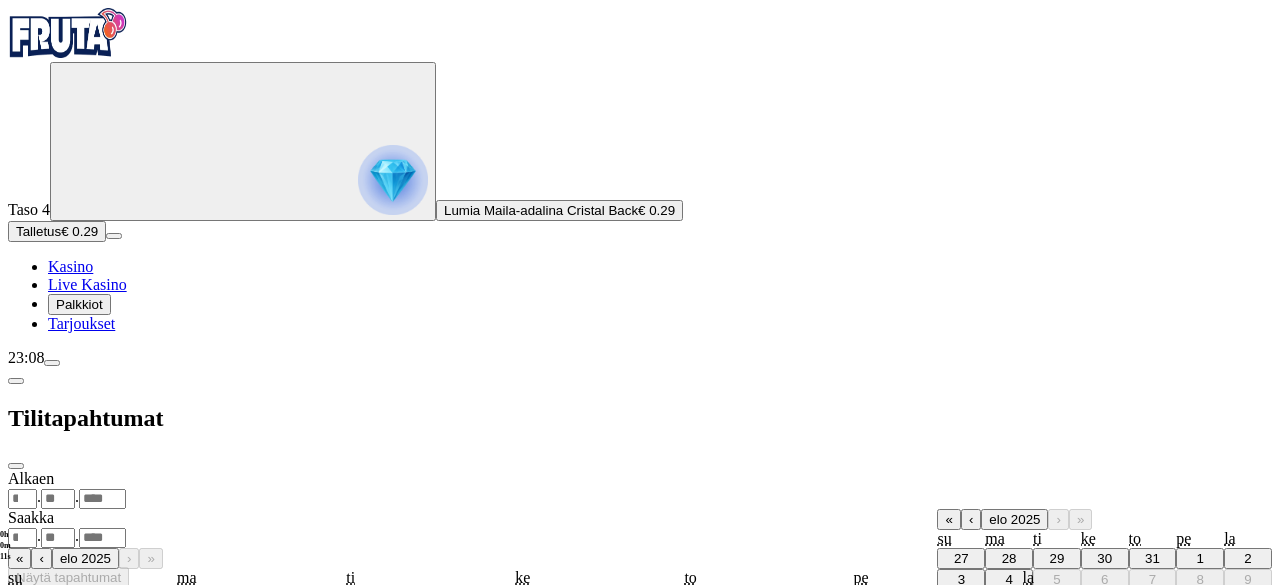click on "31" at bounding box center [1152, 558] 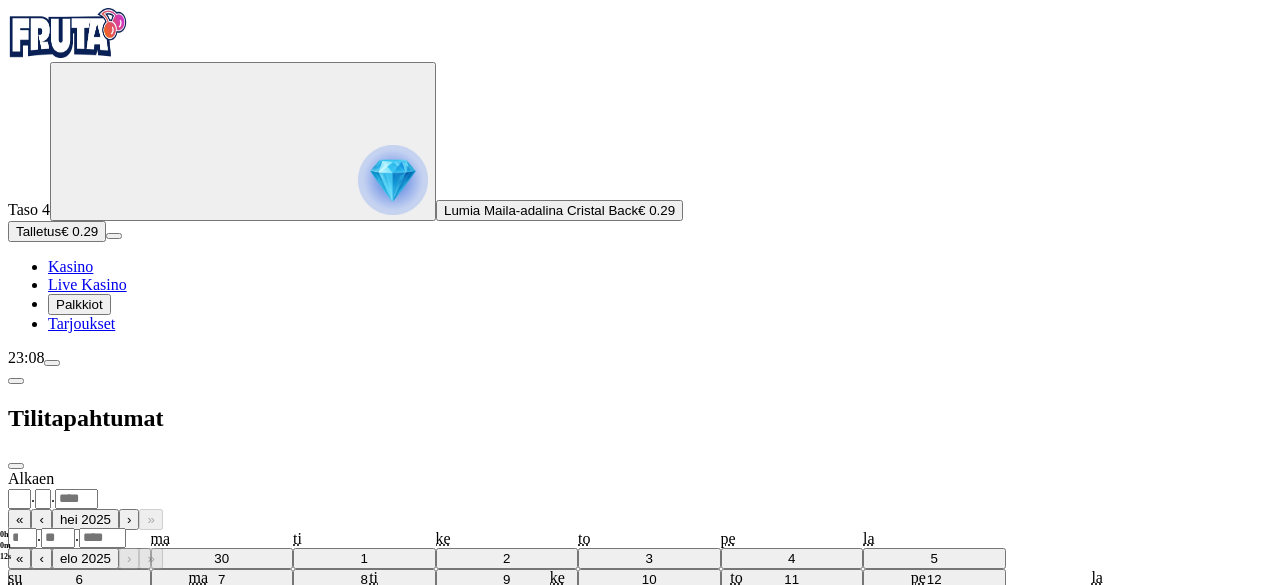 click on "**********" at bounding box center (640, 601) 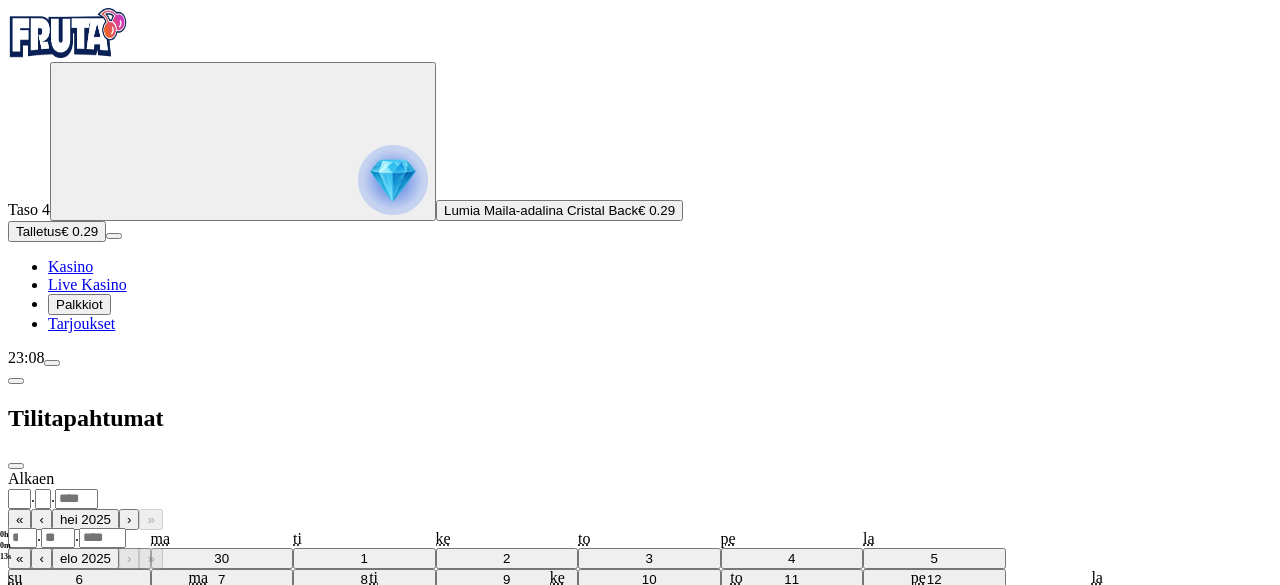 click on ". ." at bounding box center [640, 537] 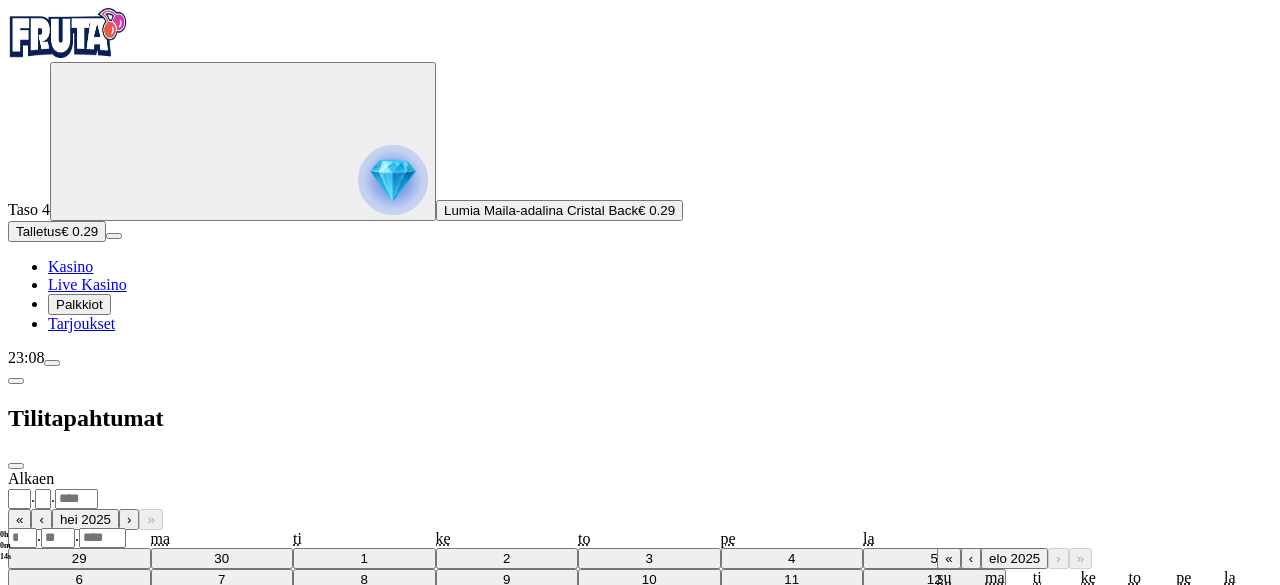 click on "4" at bounding box center (1008, 618) 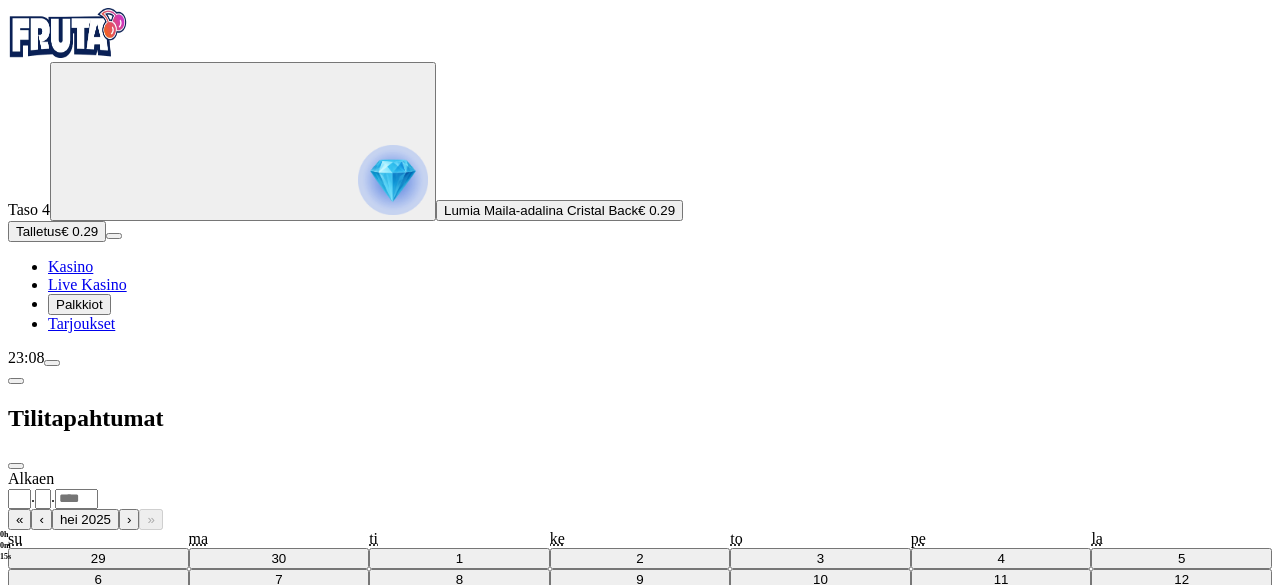 click on "Näytä tapahtumat" at bounding box center (68, 886) 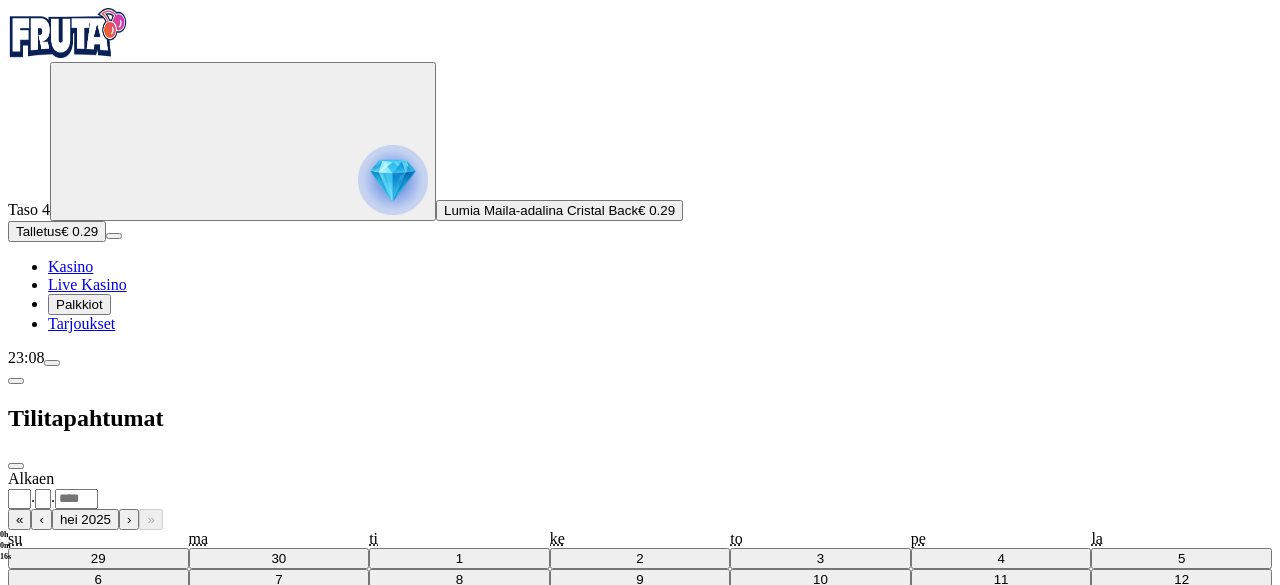 click on "******** ********" at bounding box center (39, 867) 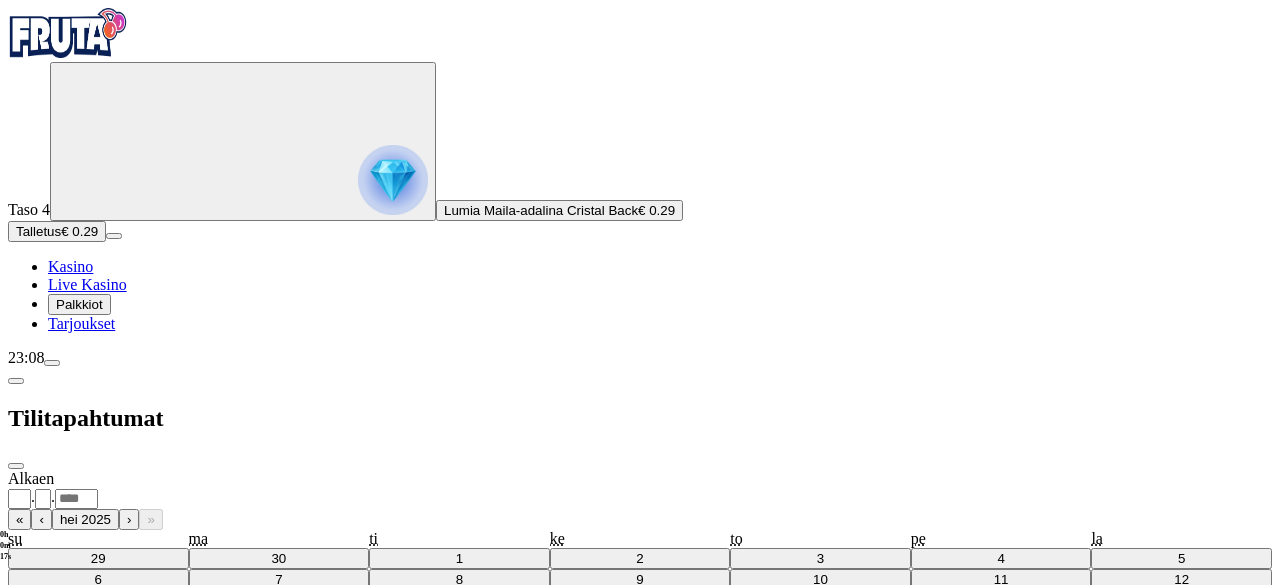 select on "********" 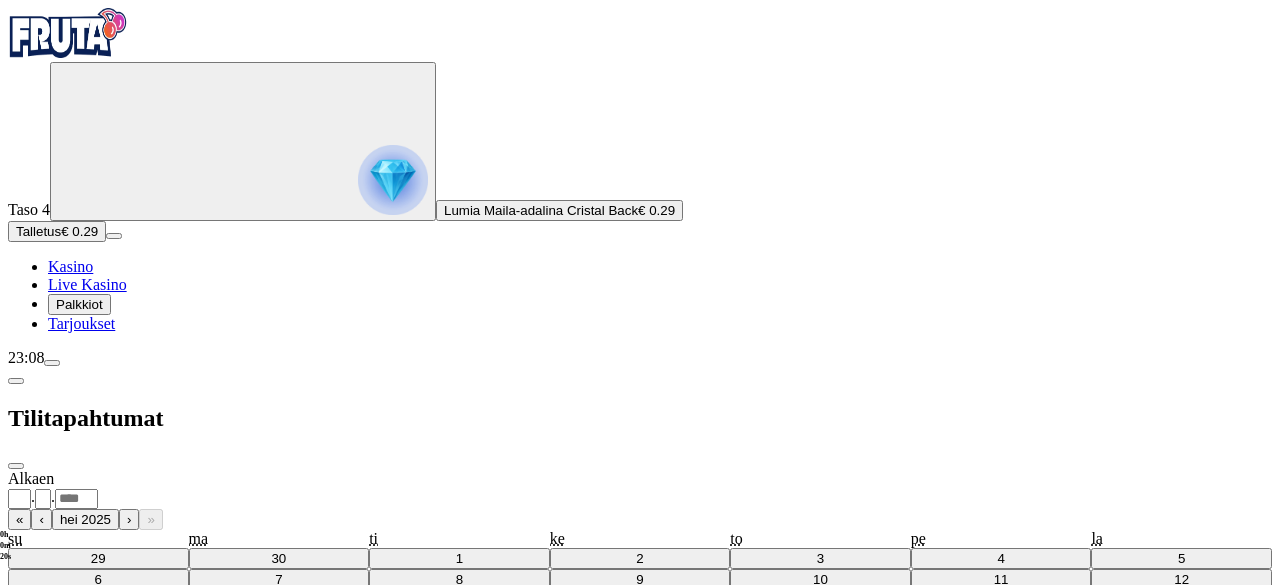 click on "[PRICE]" at bounding box center (57, 231) 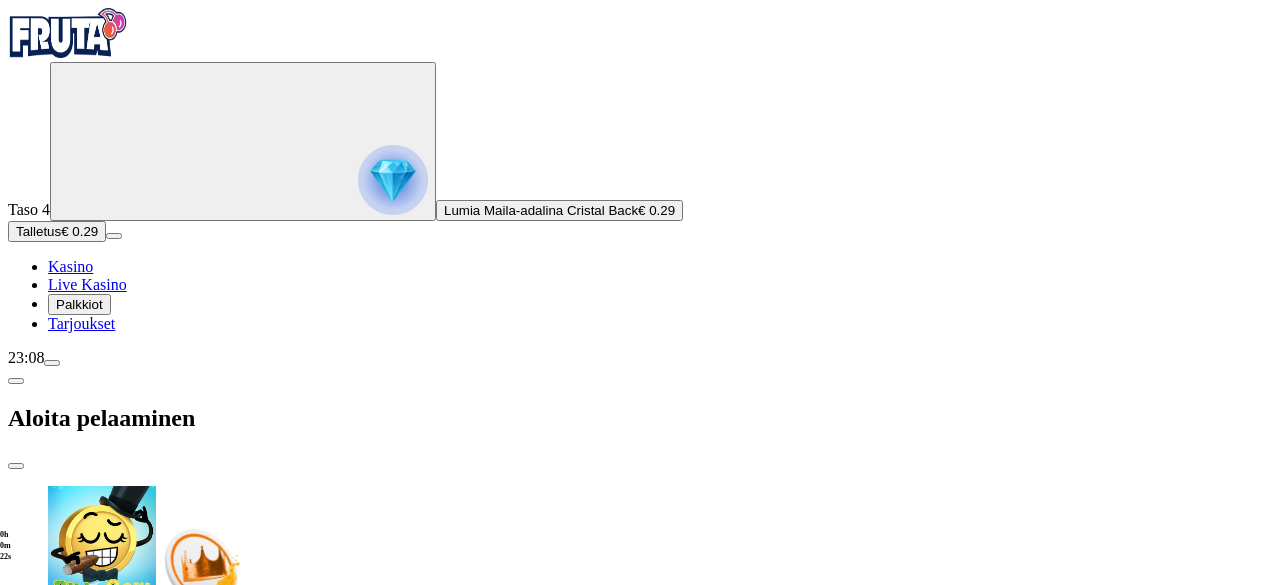 click on "***" at bounding box center (77, 1842) 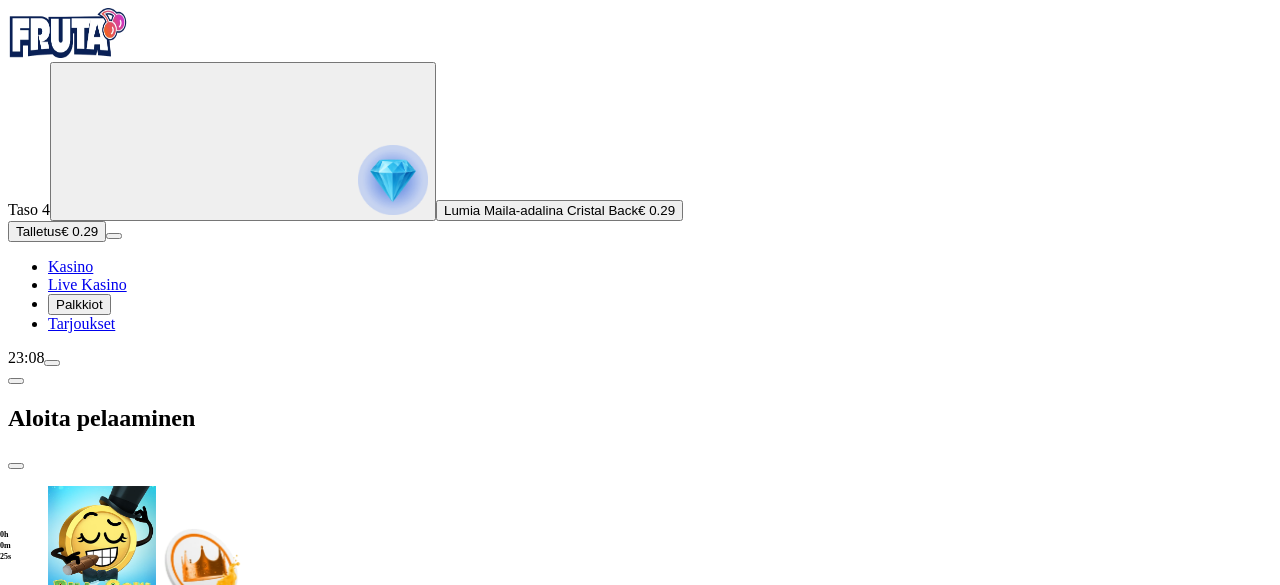 type on "**" 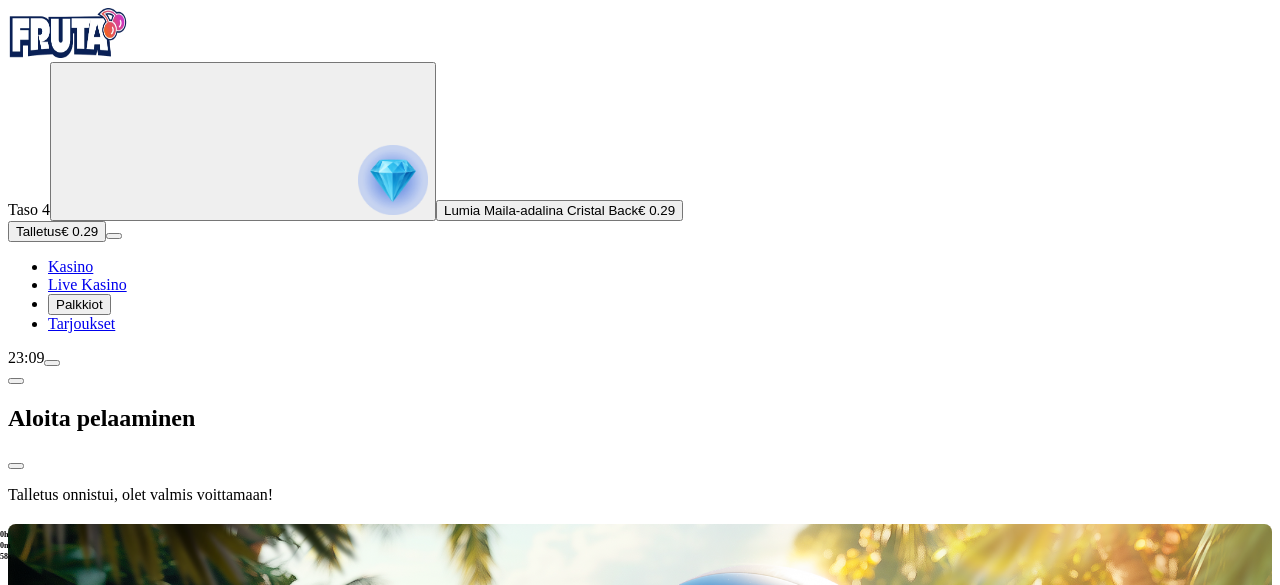 click at bounding box center (640, 520) 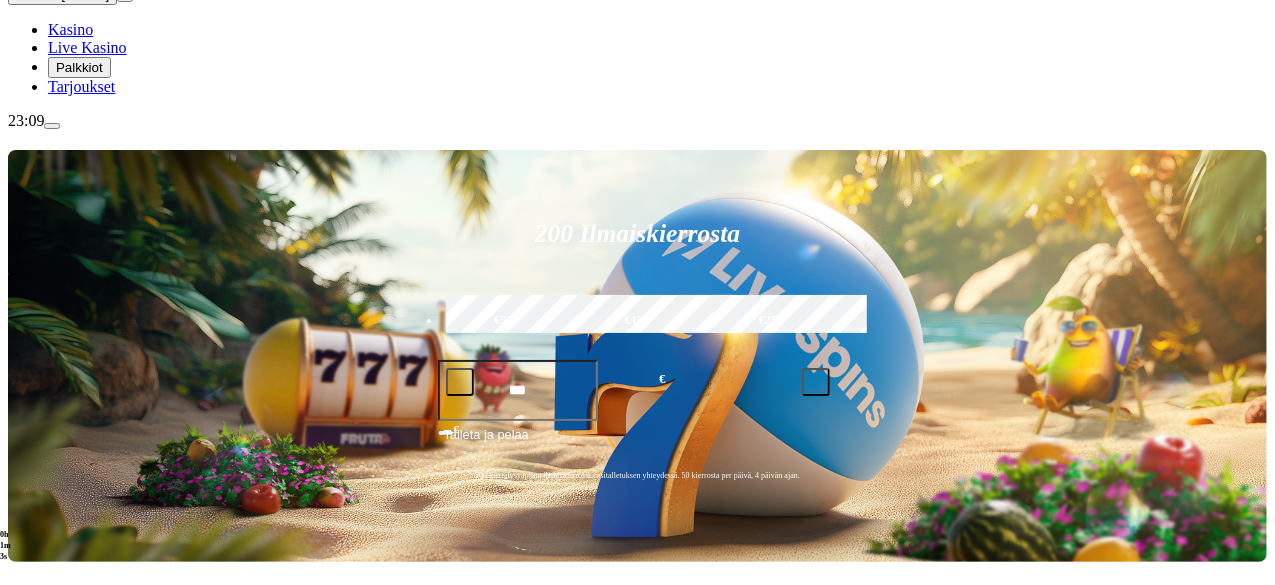 scroll, scrollTop: 246, scrollLeft: 0, axis: vertical 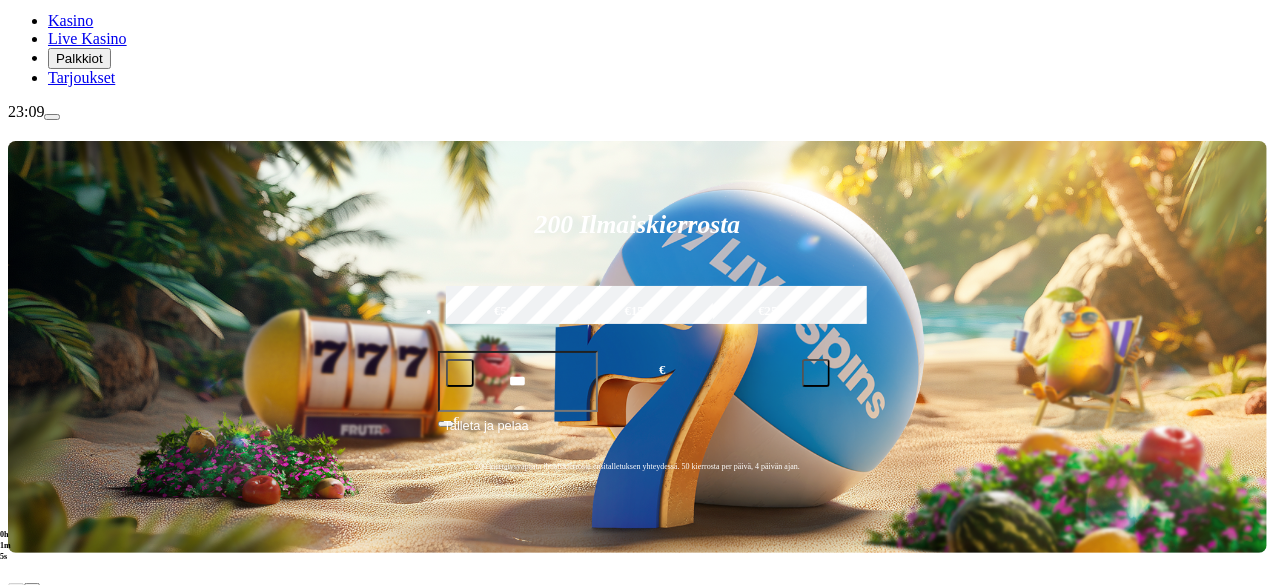 click on "Pelaa nyt" at bounding box center (77, 870) 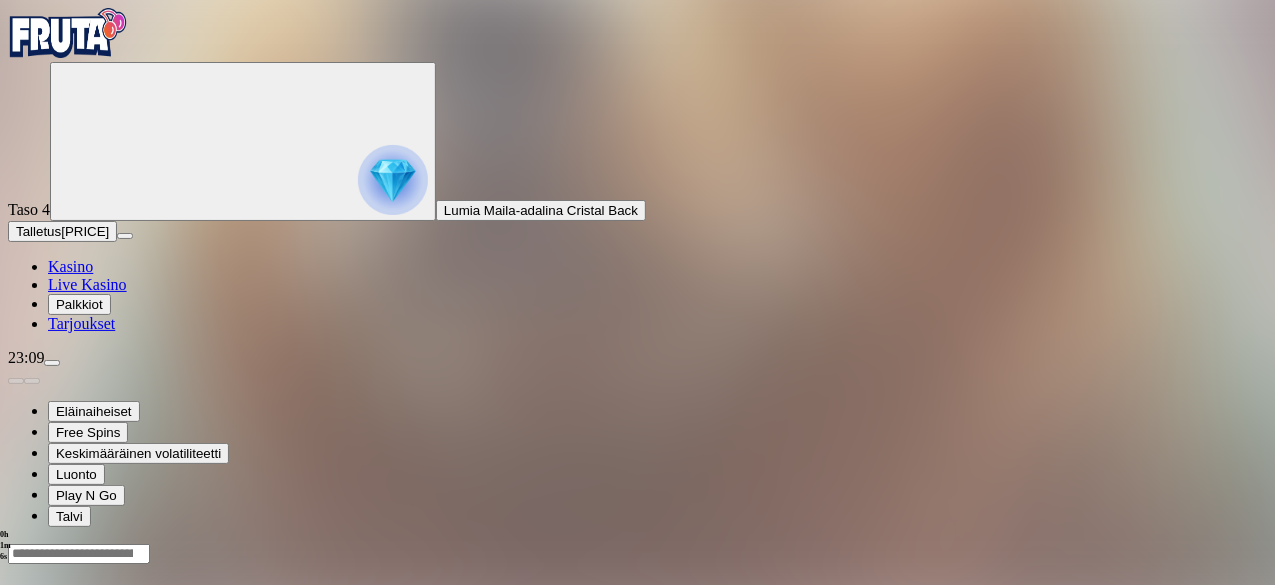 scroll, scrollTop: 0, scrollLeft: 0, axis: both 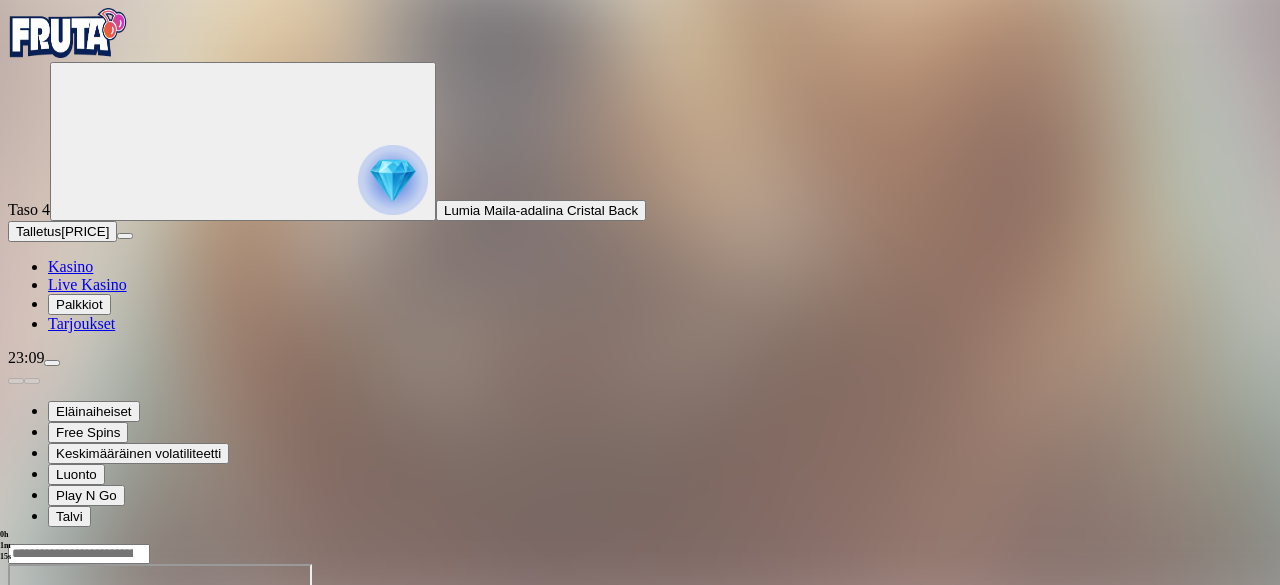 click at bounding box center (48, 736) 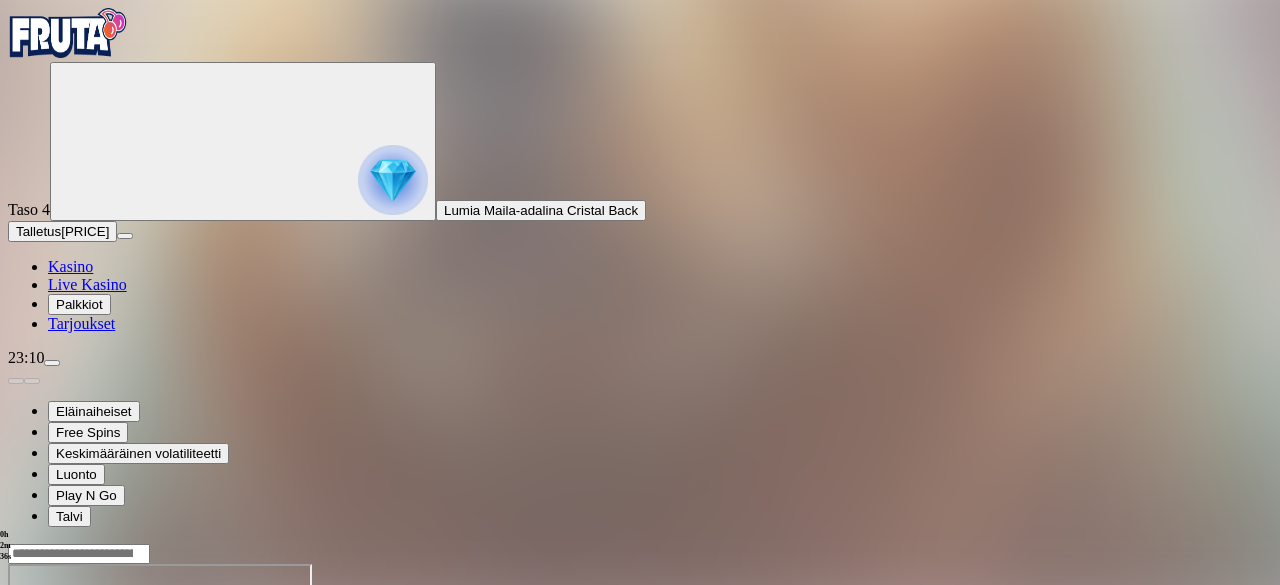 click at bounding box center (68, 33) 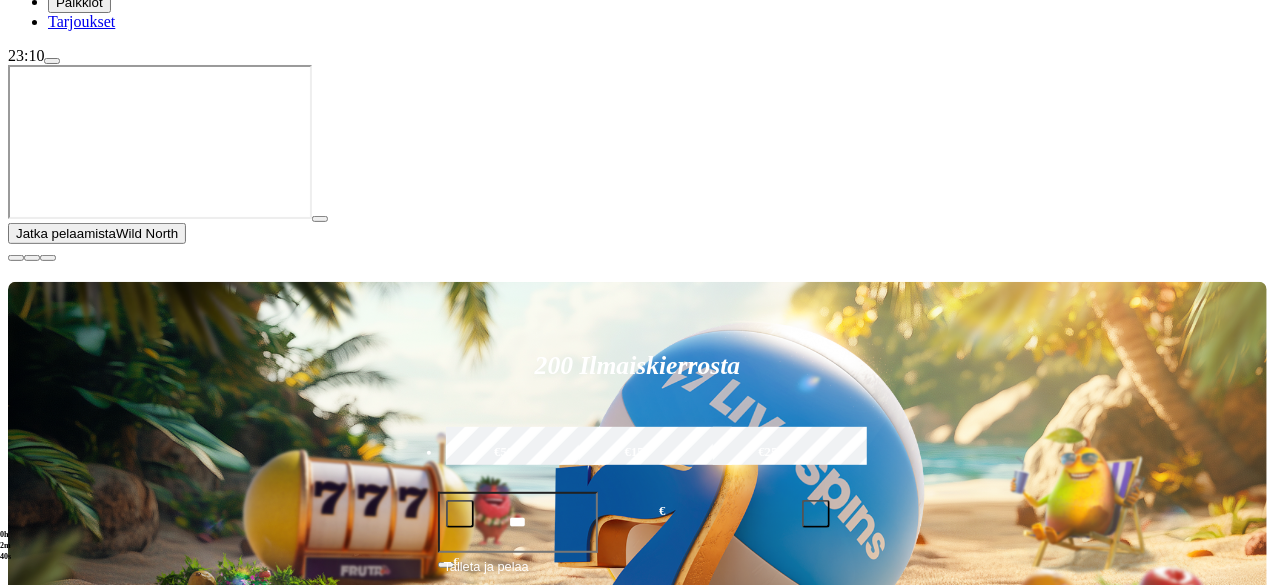 scroll, scrollTop: 332, scrollLeft: 0, axis: vertical 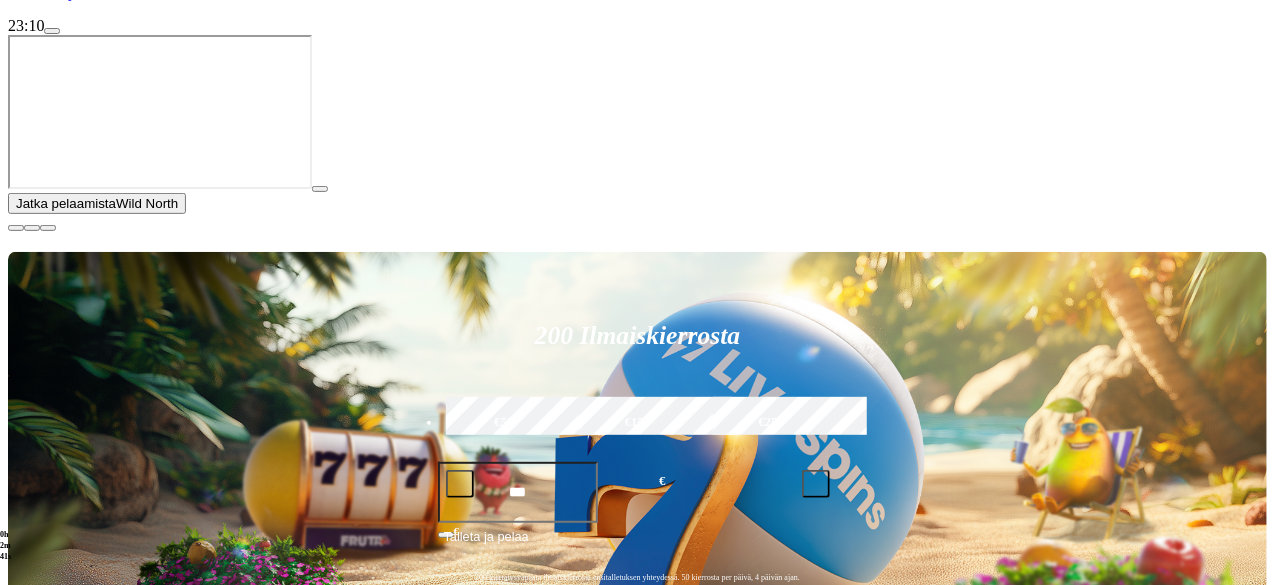 click at bounding box center (16, 228) 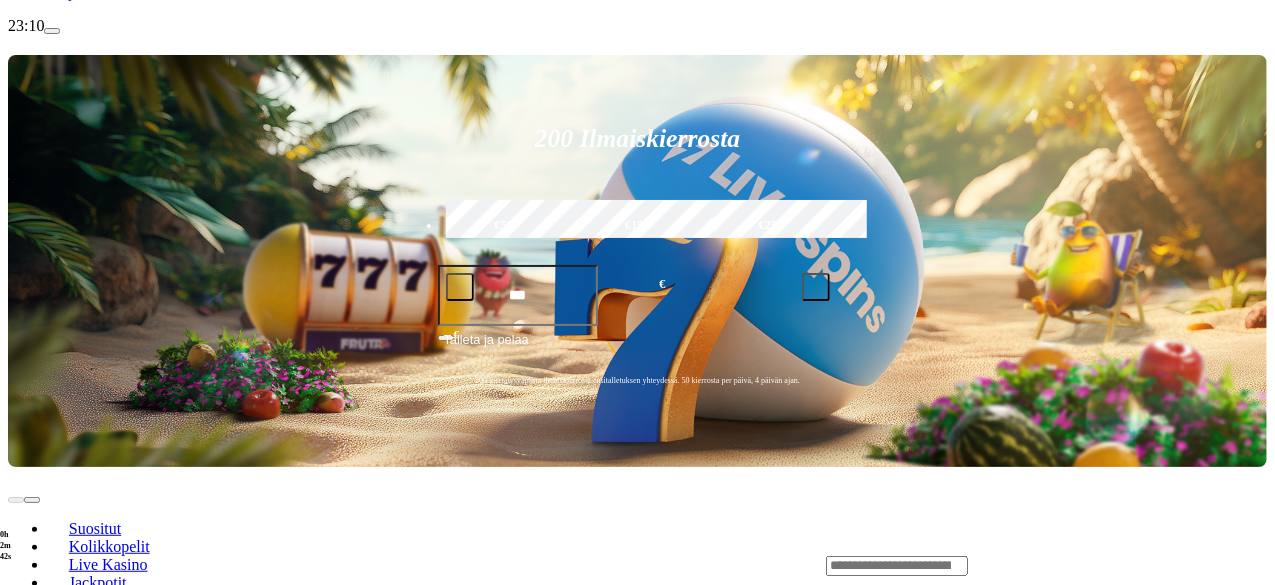 scroll, scrollTop: 0, scrollLeft: 0, axis: both 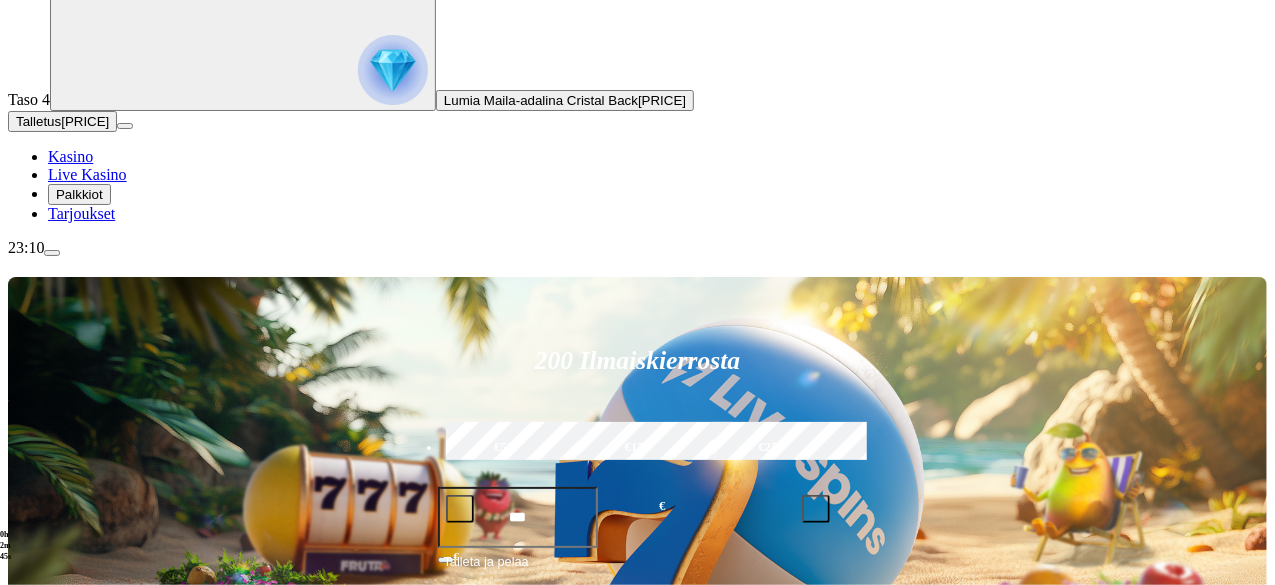 click at bounding box center (897, 788) 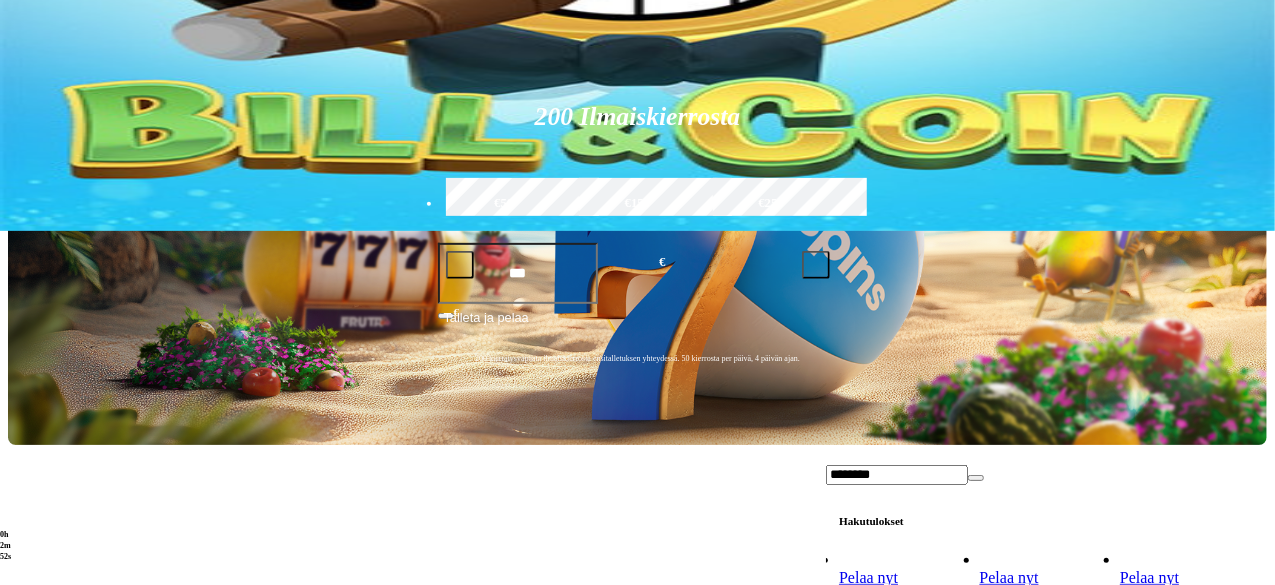 scroll, scrollTop: 340, scrollLeft: 0, axis: vertical 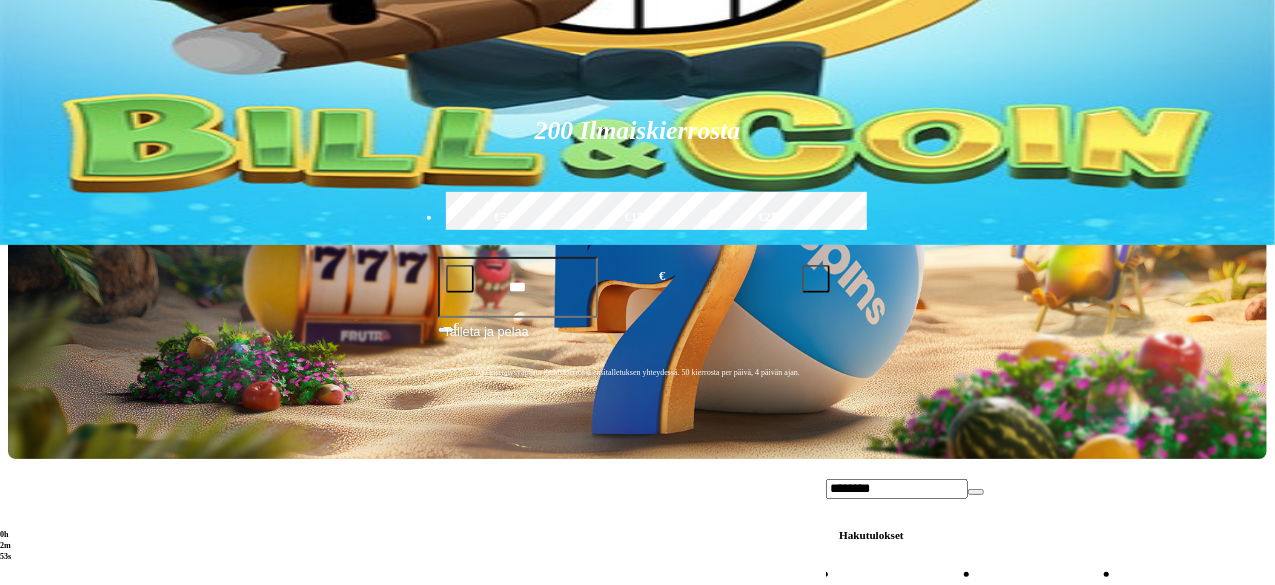 type on "********" 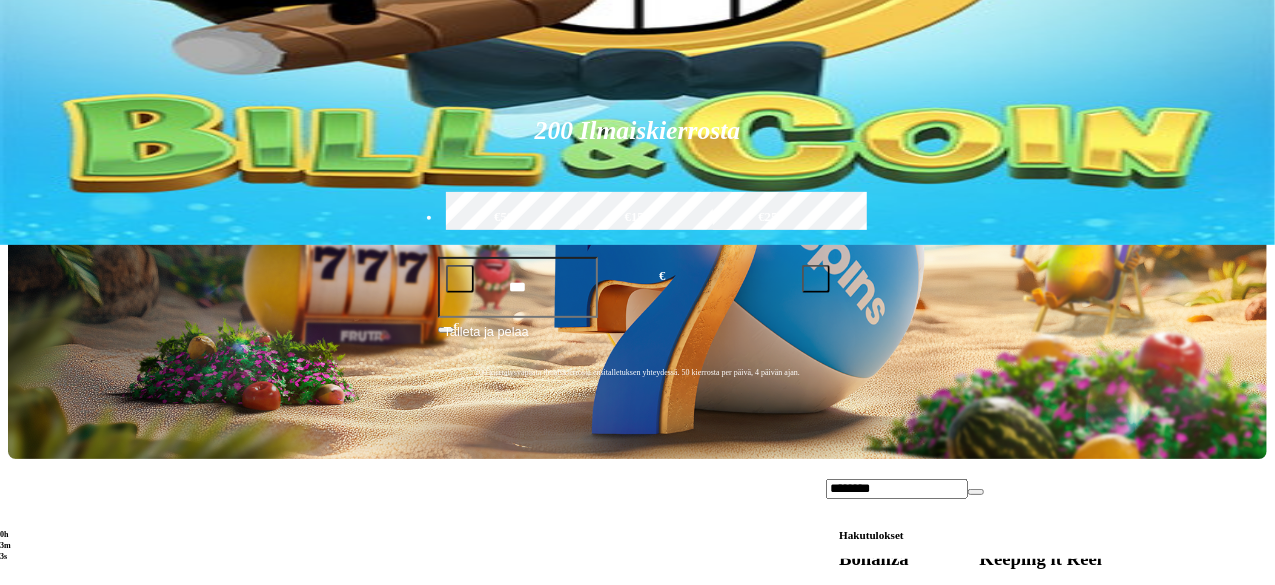 scroll, scrollTop: 386, scrollLeft: 0, axis: vertical 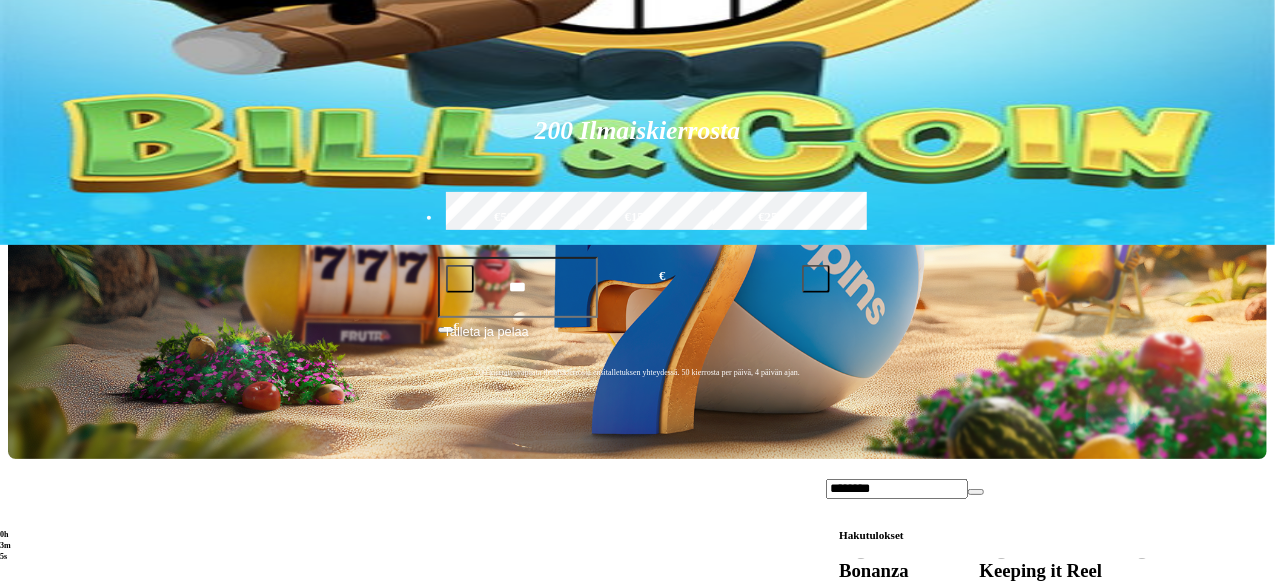 click on "Pelaa nyt" at bounding box center [868, 640] 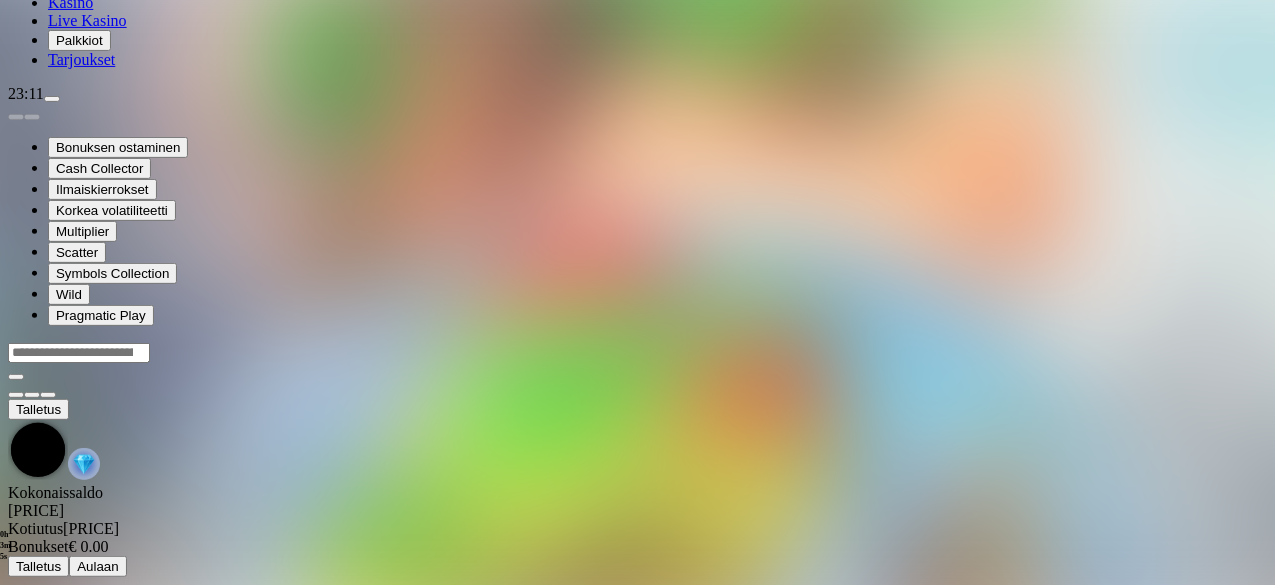 scroll, scrollTop: 0, scrollLeft: 0, axis: both 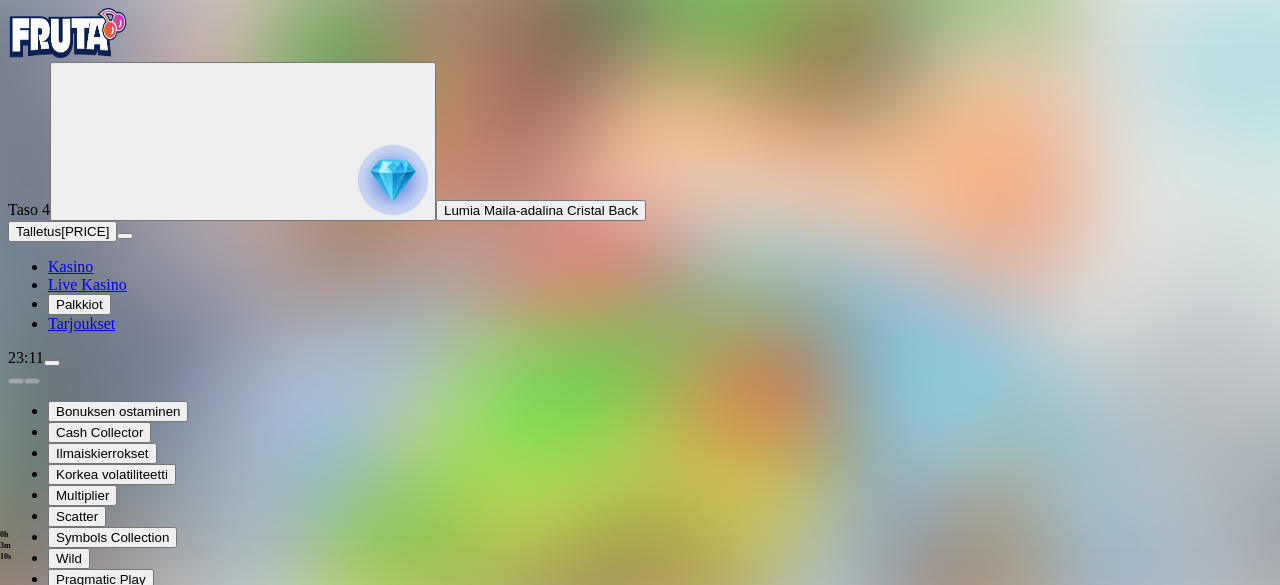click at bounding box center [48, 799] 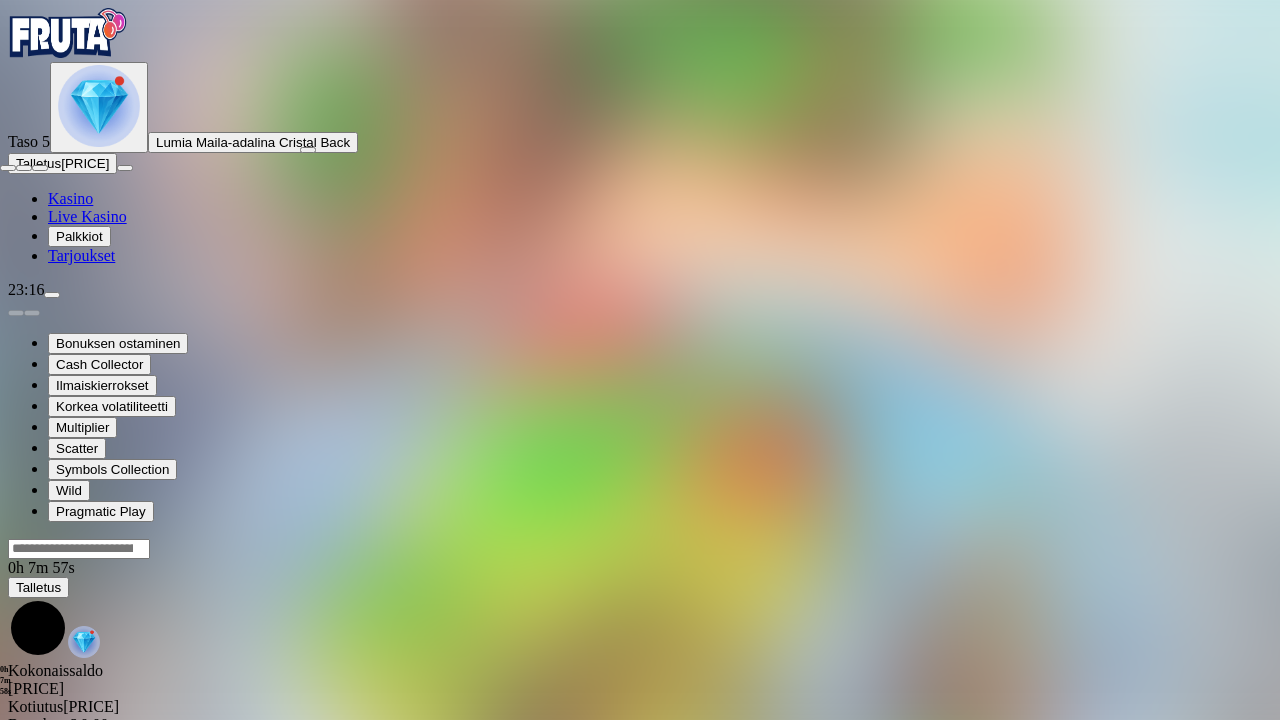 click at bounding box center (8, 168) 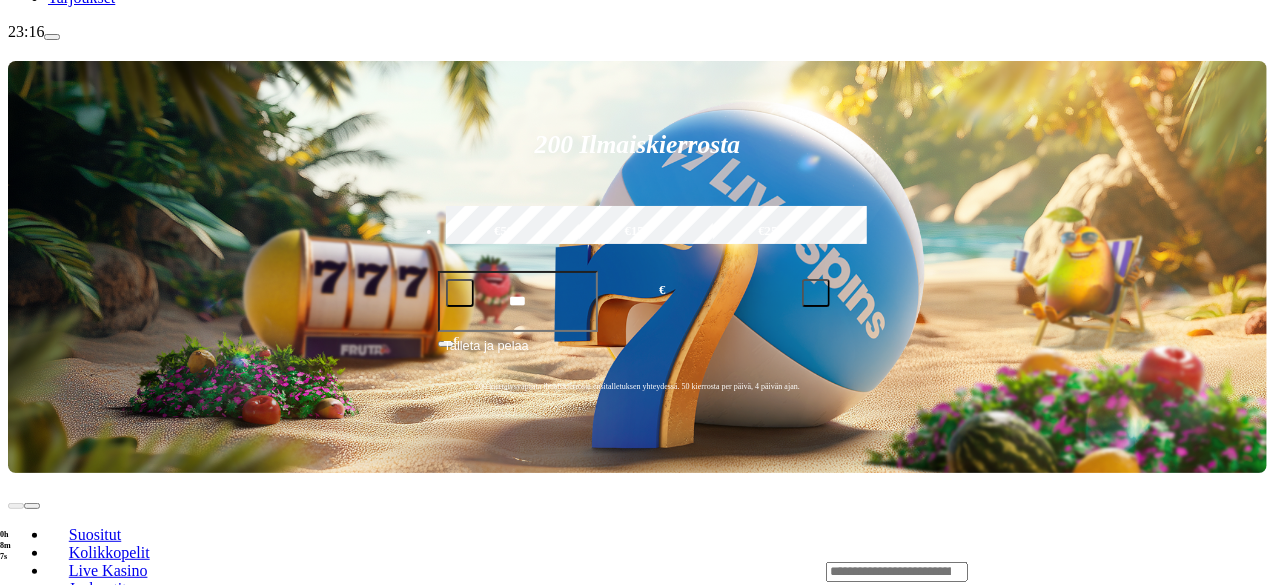 scroll, scrollTop: 266, scrollLeft: 0, axis: vertical 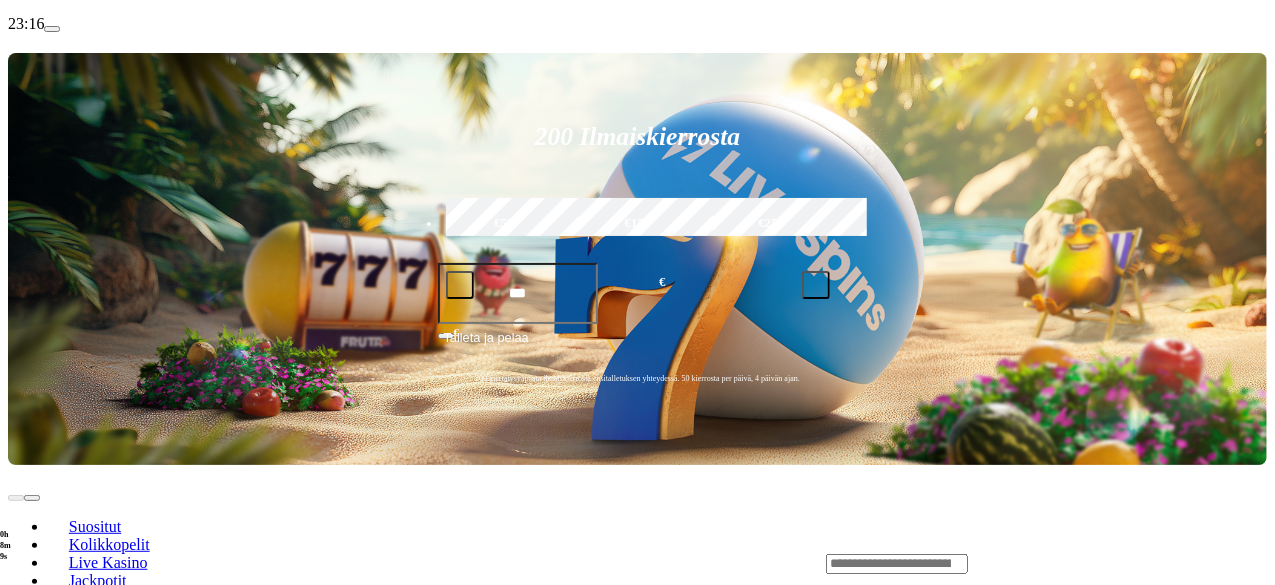 click at bounding box center (897, 564) 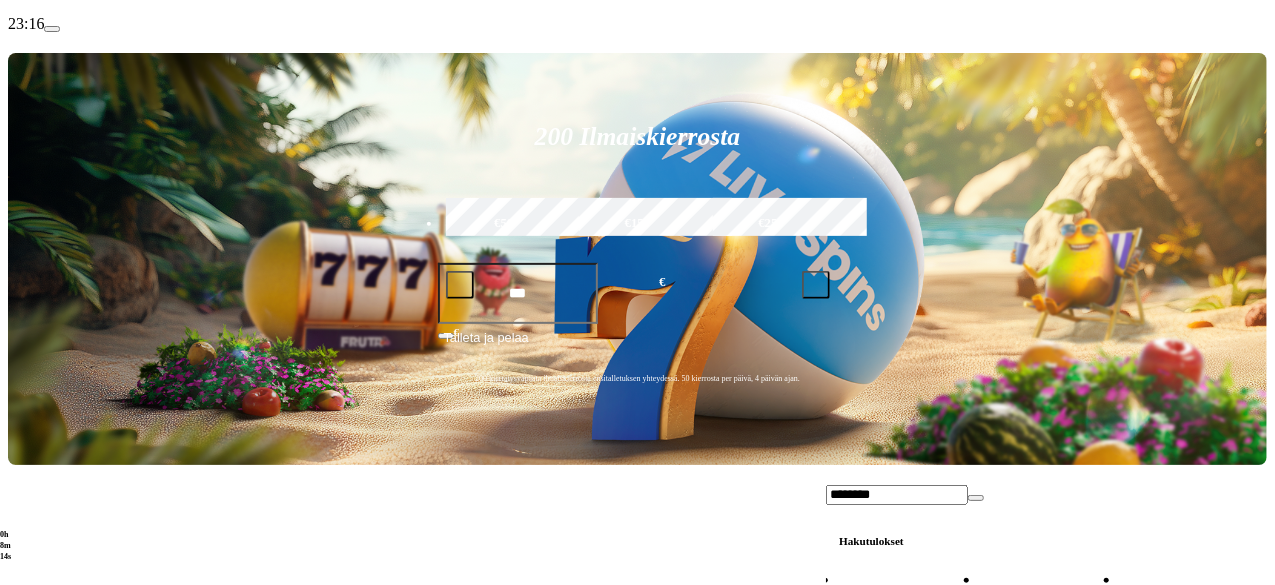 type on "********" 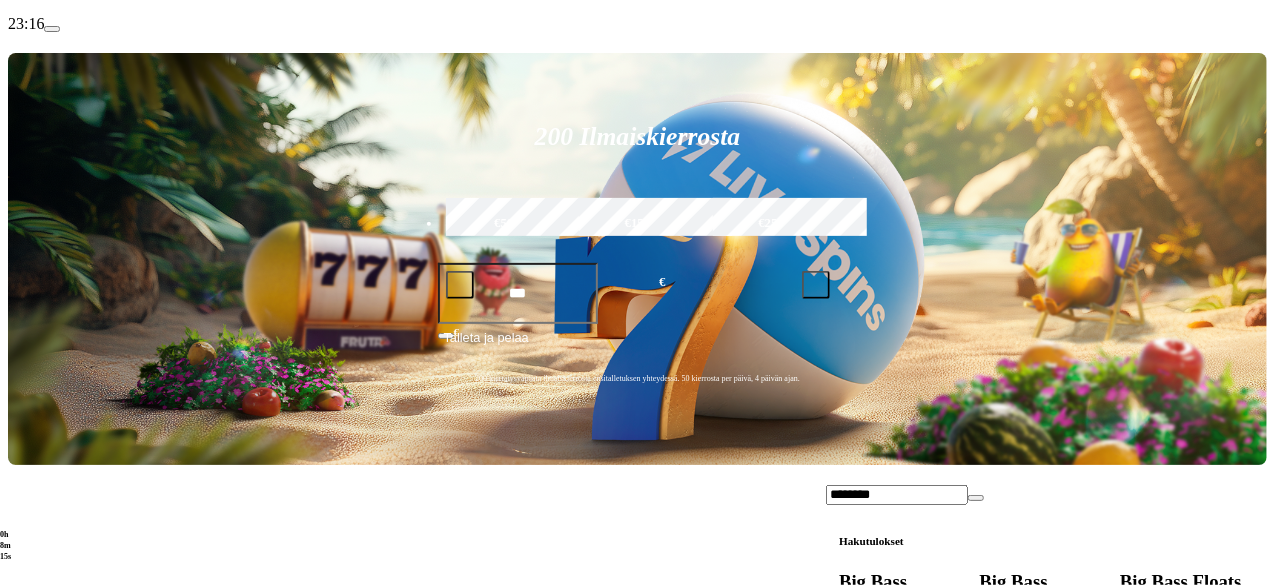 scroll, scrollTop: 782, scrollLeft: 0, axis: vertical 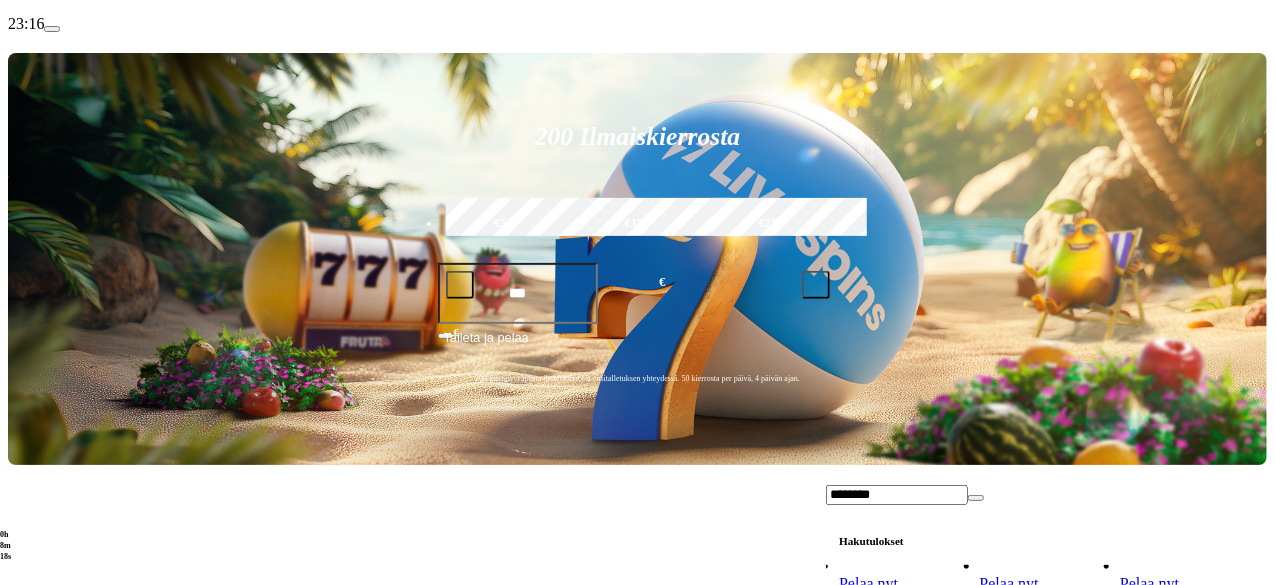 click on "Pelaa nyt" at bounding box center (868, 736) 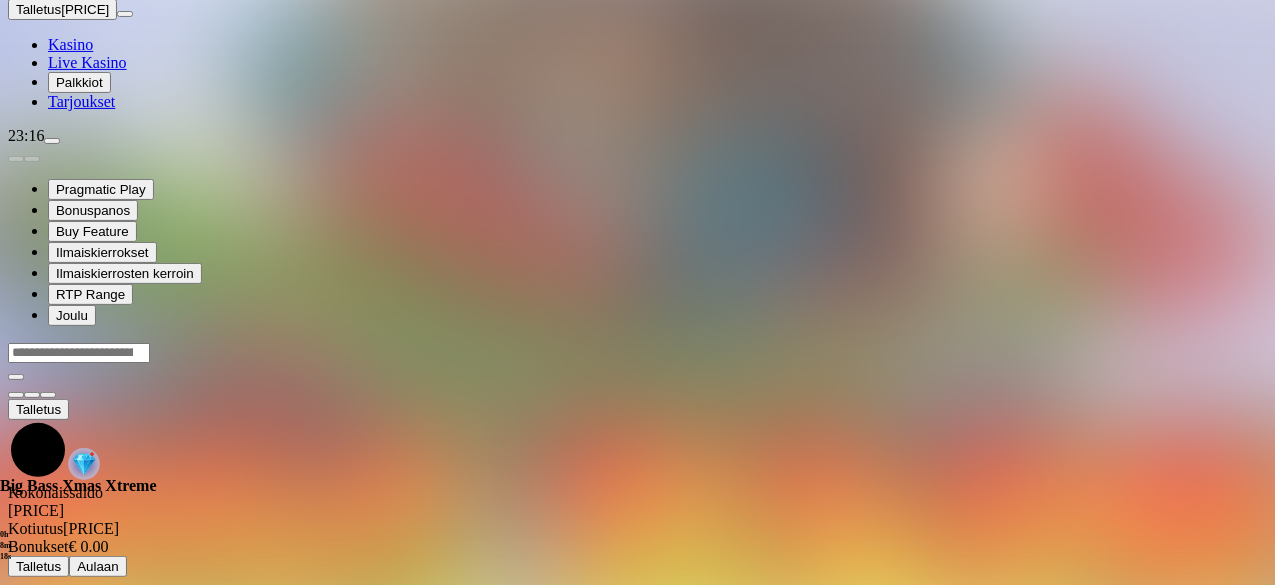 scroll, scrollTop: 0, scrollLeft: 0, axis: both 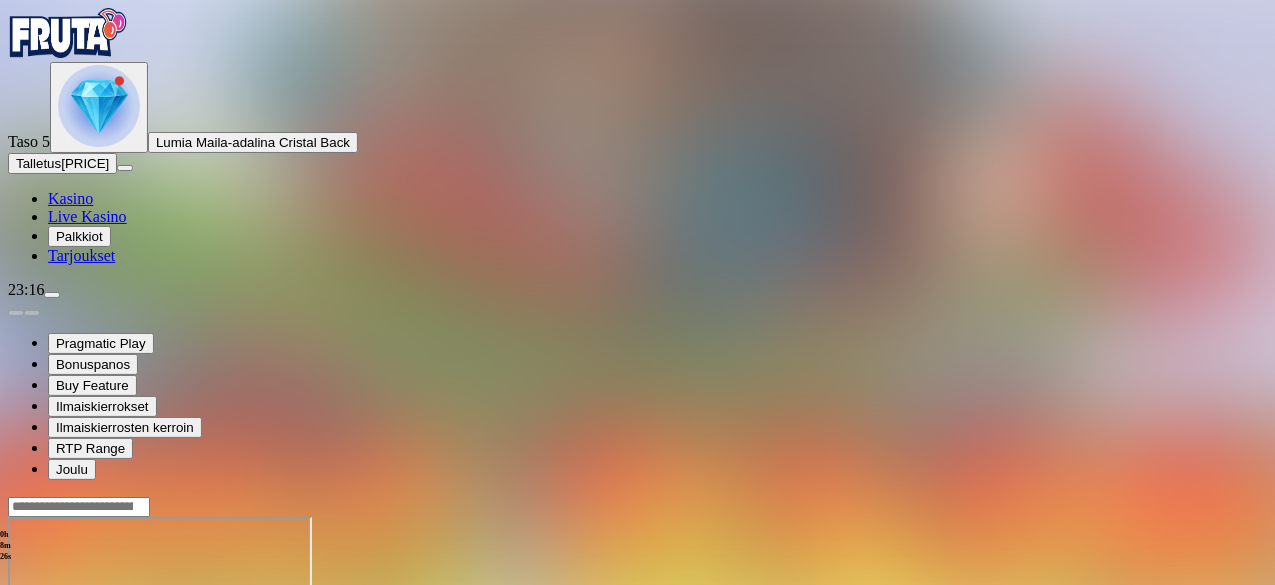 click at bounding box center (48, 689) 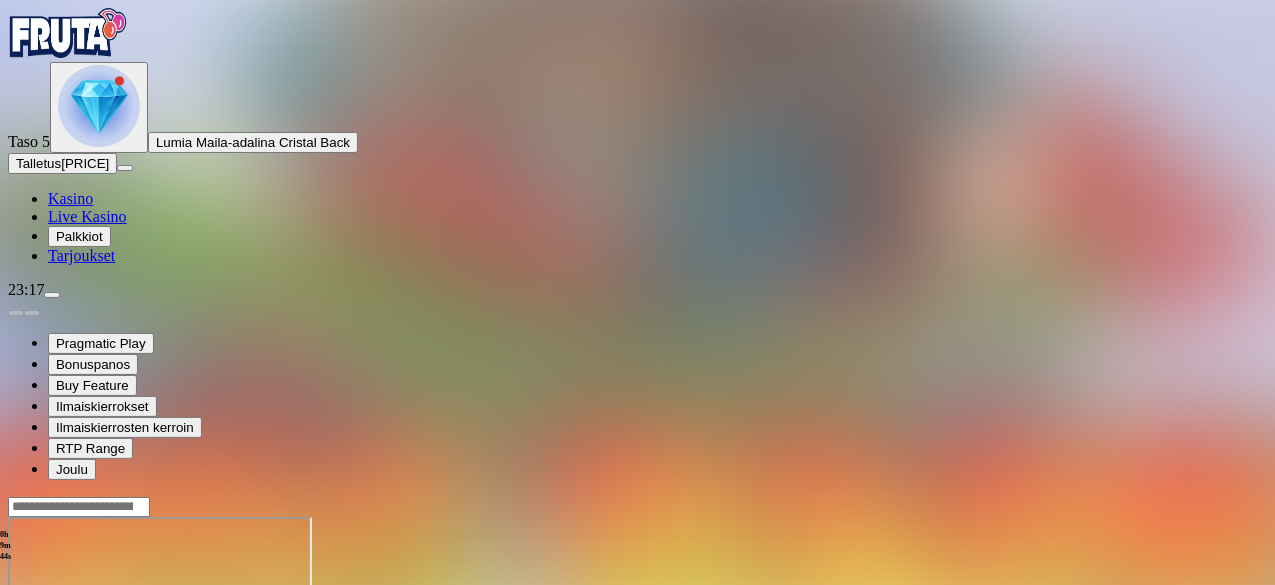 click at bounding box center (637, 506) 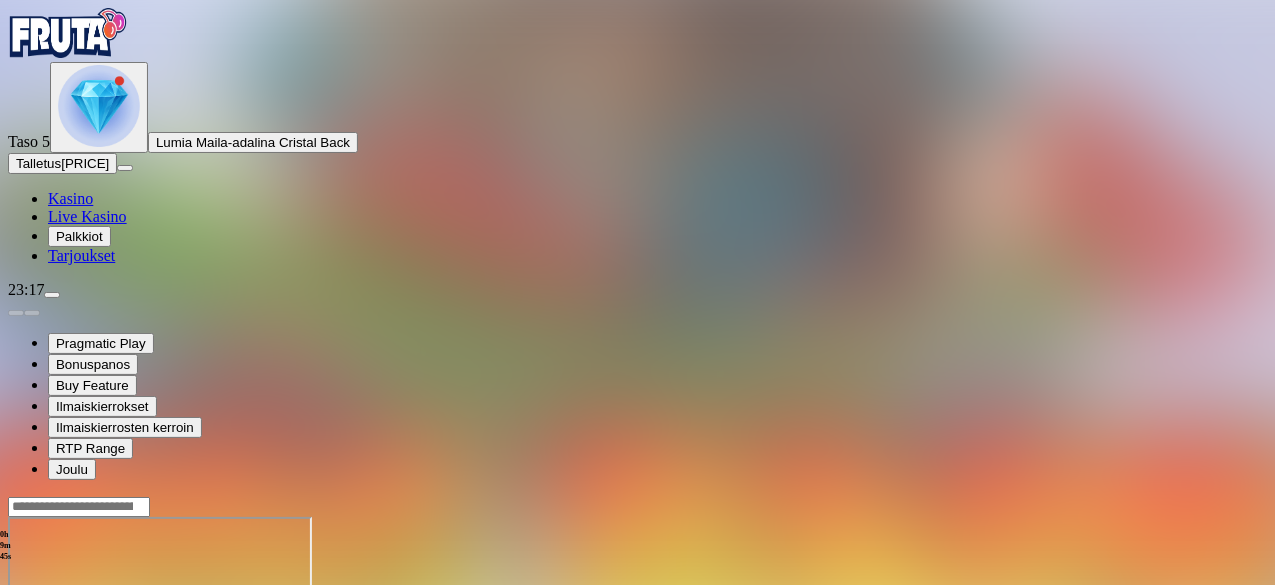 click at bounding box center (637, 506) 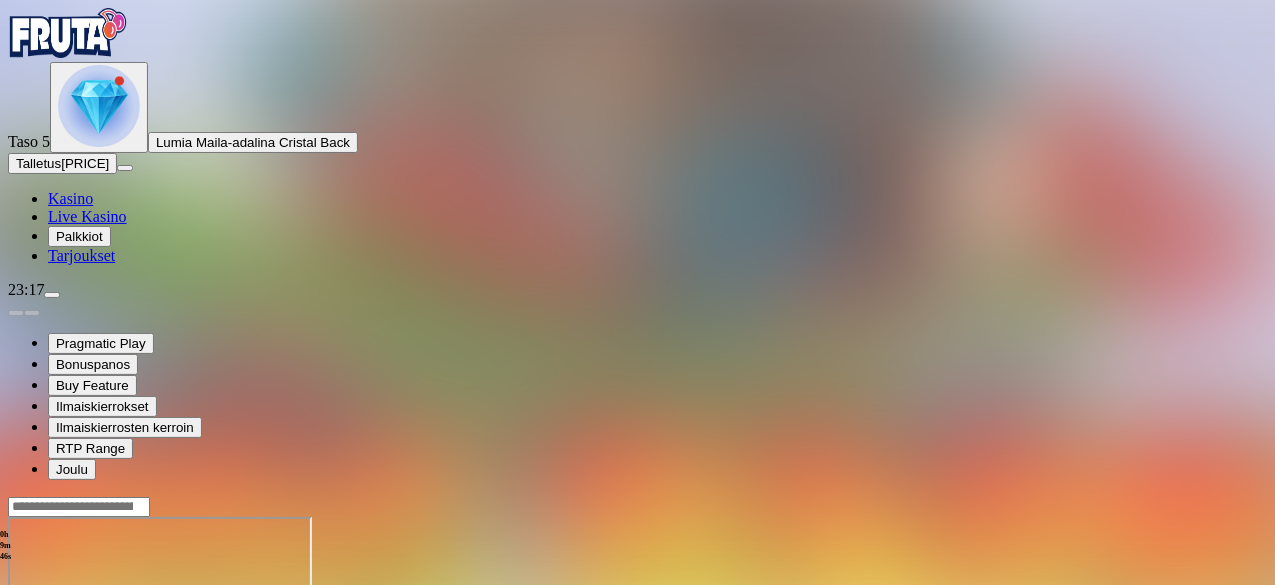 click at bounding box center (79, 507) 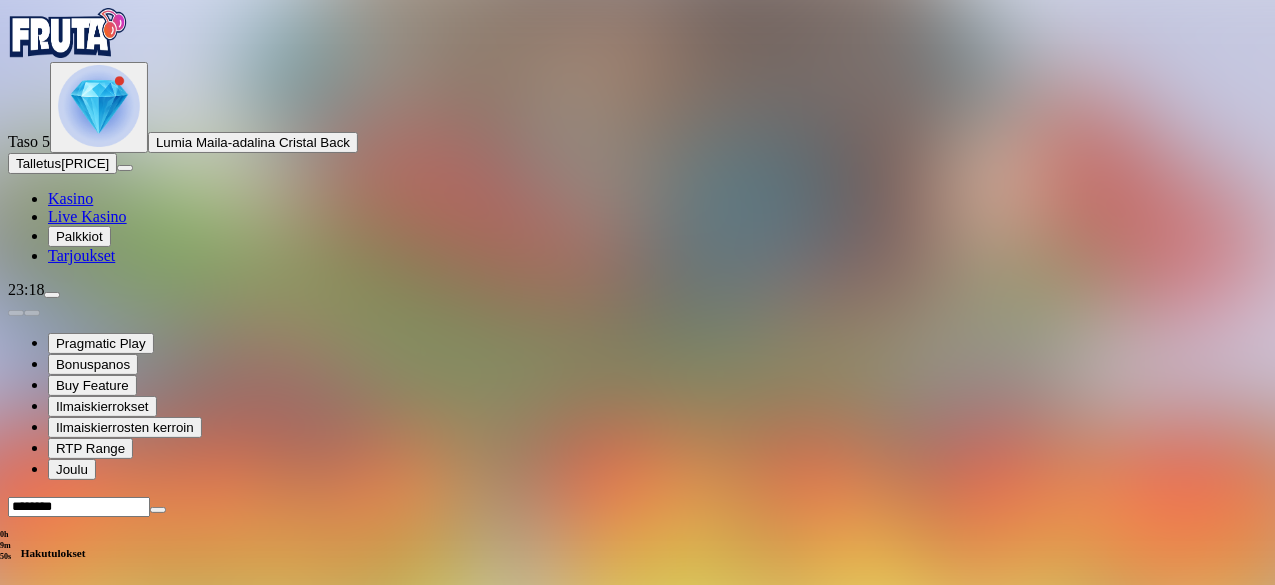 type on "********" 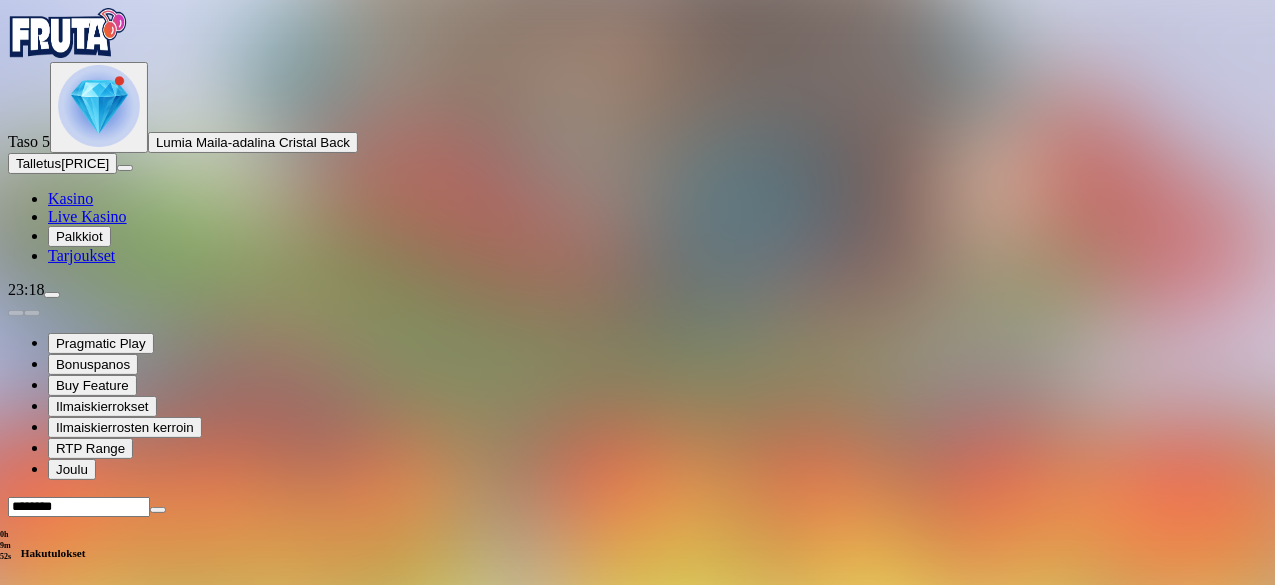 scroll, scrollTop: 100, scrollLeft: 0, axis: vertical 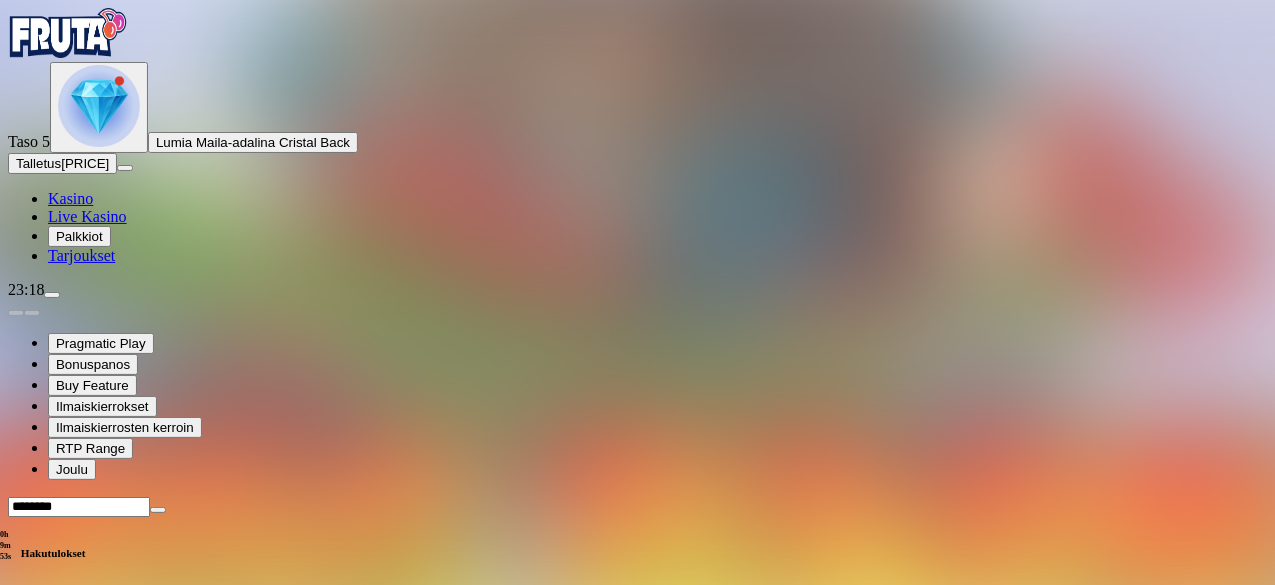 click on "Pelaa nyt Big Bass Hold & Spinner Megaways Pelaa nyt Big Bass Splash Pelaa nyt Big Bass Amazon Xtreme Pelaa nyt Big Bass Bonanza - Hold & Spinner Pelaa nyt Big Bass Bonanza Megaways Pelaa nyt Christmas Big Bass Bonanza Pelaa nyt Big Bass Bonanza Pelaa nyt Big Bass - Keeping it Reel Pelaa nyt Big Bass Crash Pelaa nyt Big Bass Christmas Bash Pelaa nyt Big Bass Halloween Pelaa nyt Big Bass Floats My Boat Pelaa nyt Big Bass Day at the Races	 Pelaa nyt Big Bass Secrets of the Golden Lake	 Pelaa nyt Big Bass Bonanza – Reel Action Pelaa nyt Big Bass Mission Fishin’ Pelaa nyt Big Bass Vegas Double Down Deluxe Pelaa nyt Big Bass Halloween 2 Pelaa nyt Big Bass Xmas Xtreme Pelaa nyt Big Bass Bonanza 3 Reeler" at bounding box center (637, 787) 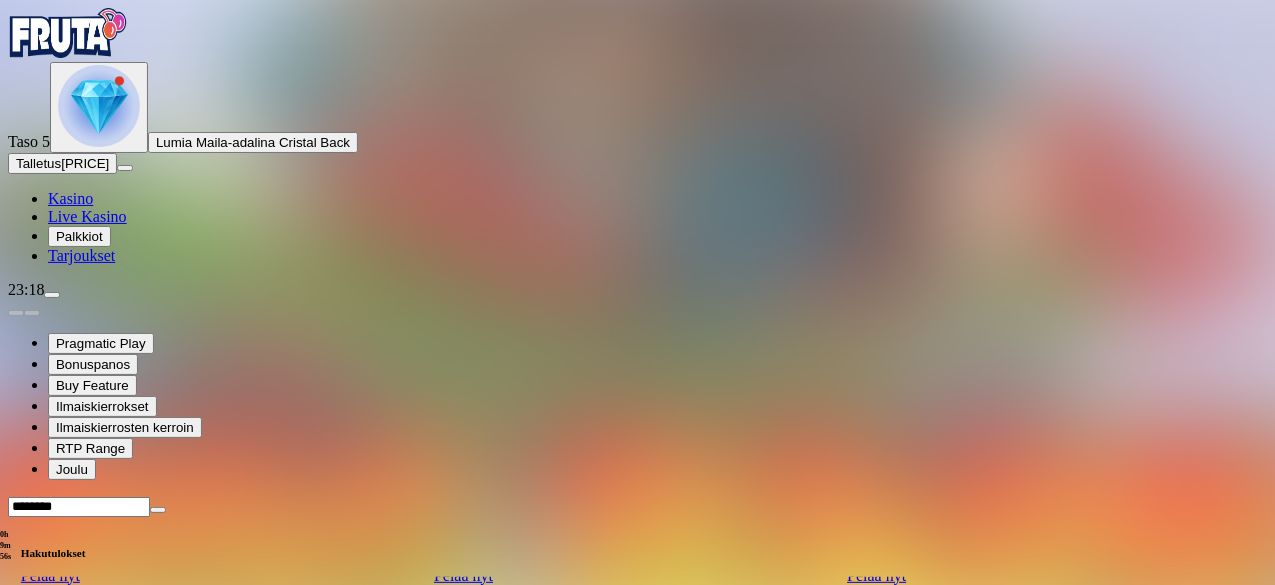 scroll, scrollTop: 260, scrollLeft: 0, axis: vertical 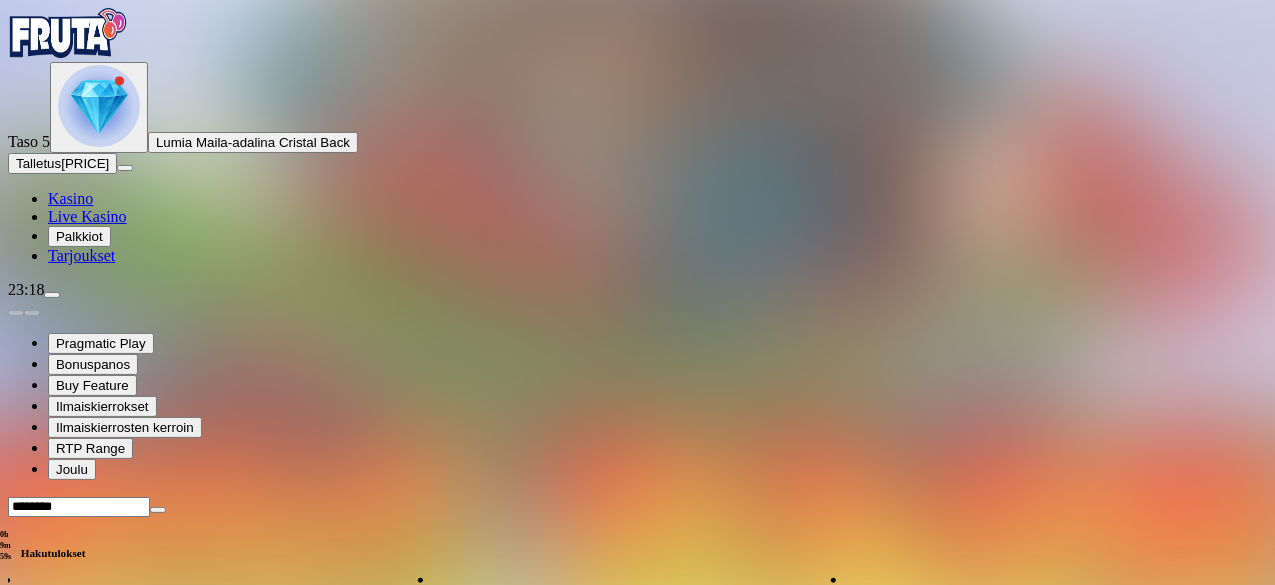 click at bounding box center (434, 715) 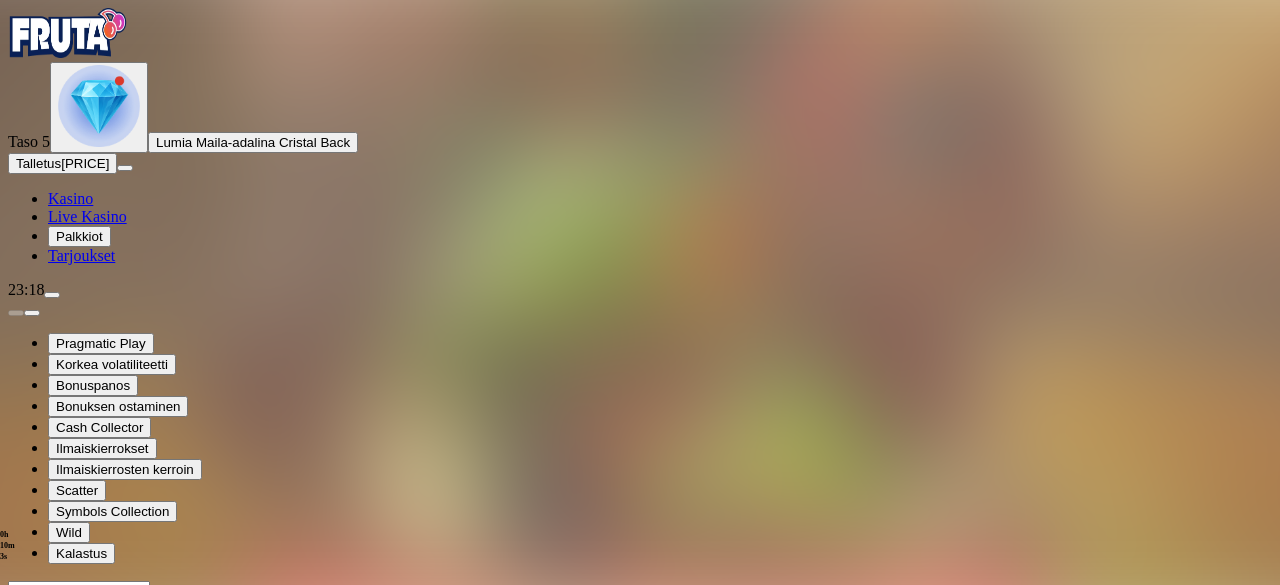 click at bounding box center [79, 591] 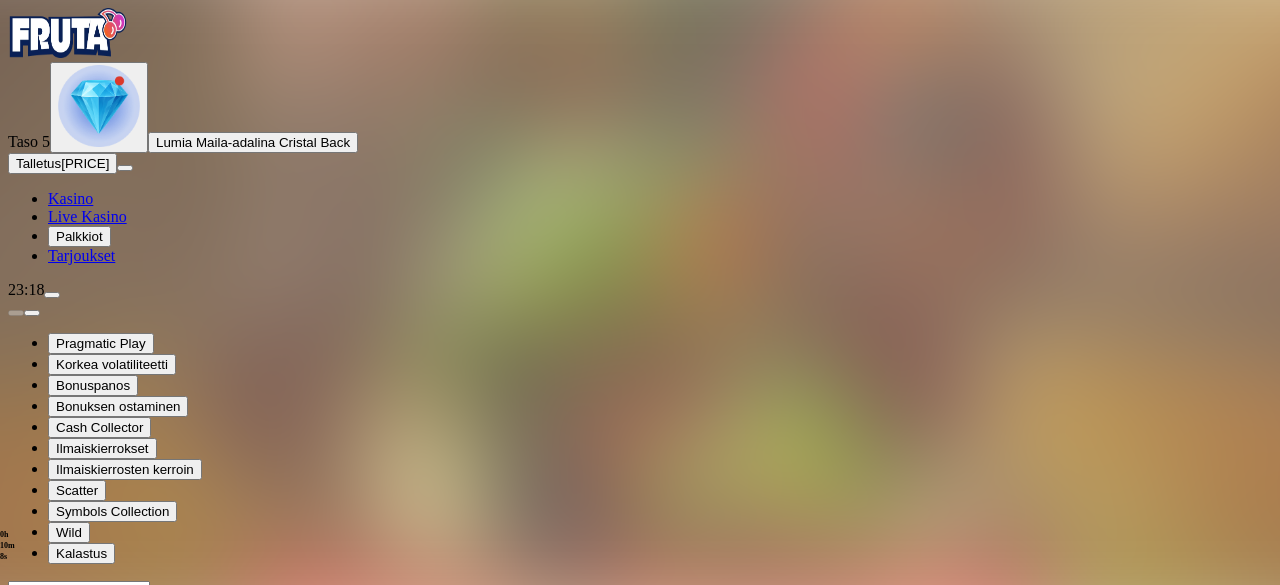type on "**********" 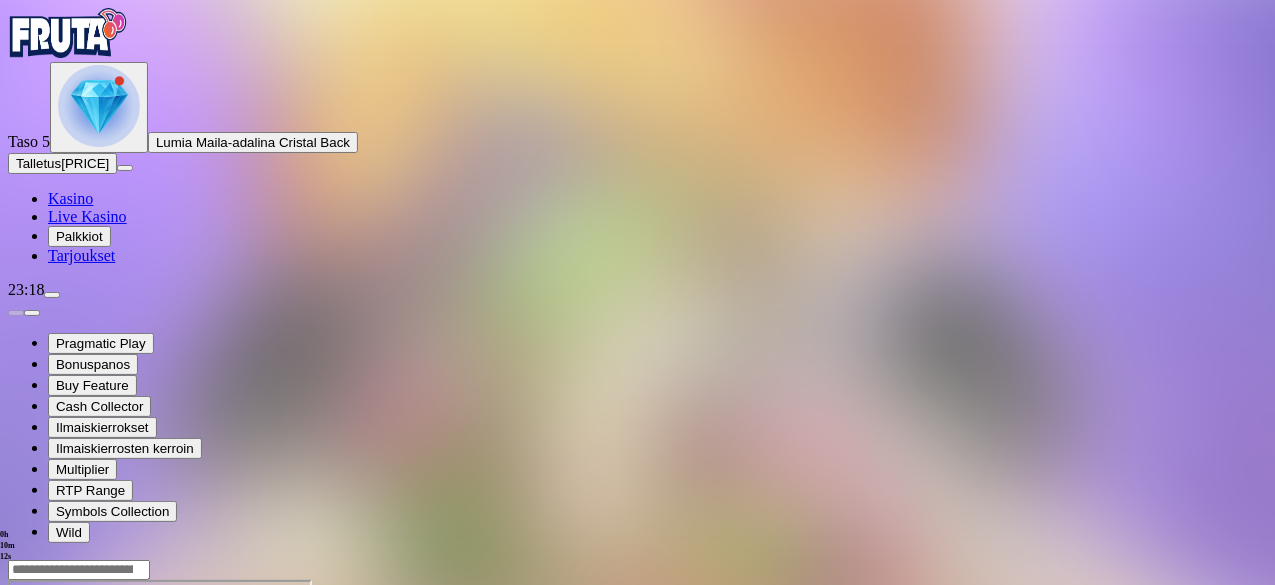 click at bounding box center (48, 752) 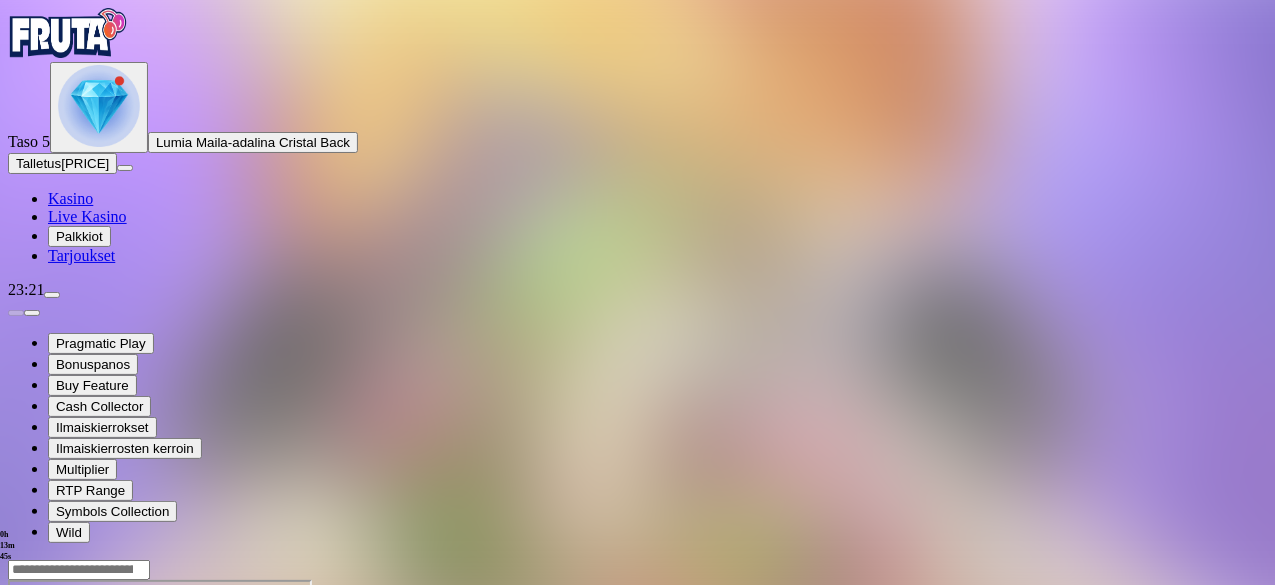 click at bounding box center [99, 106] 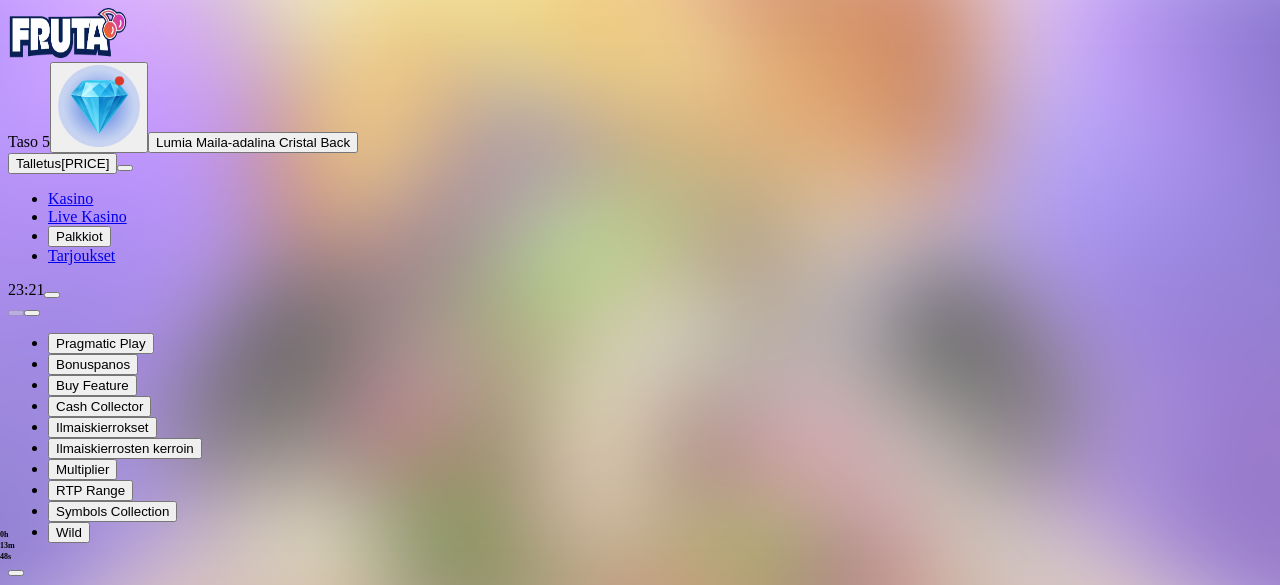 click at bounding box center [88, 901] 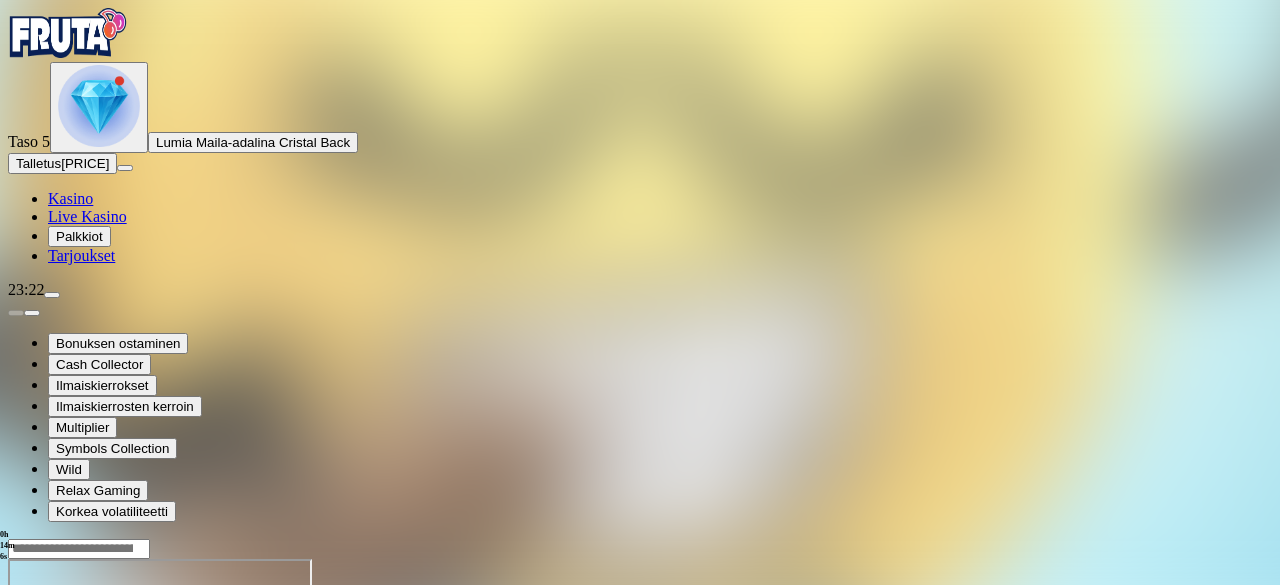 click at bounding box center (48, 731) 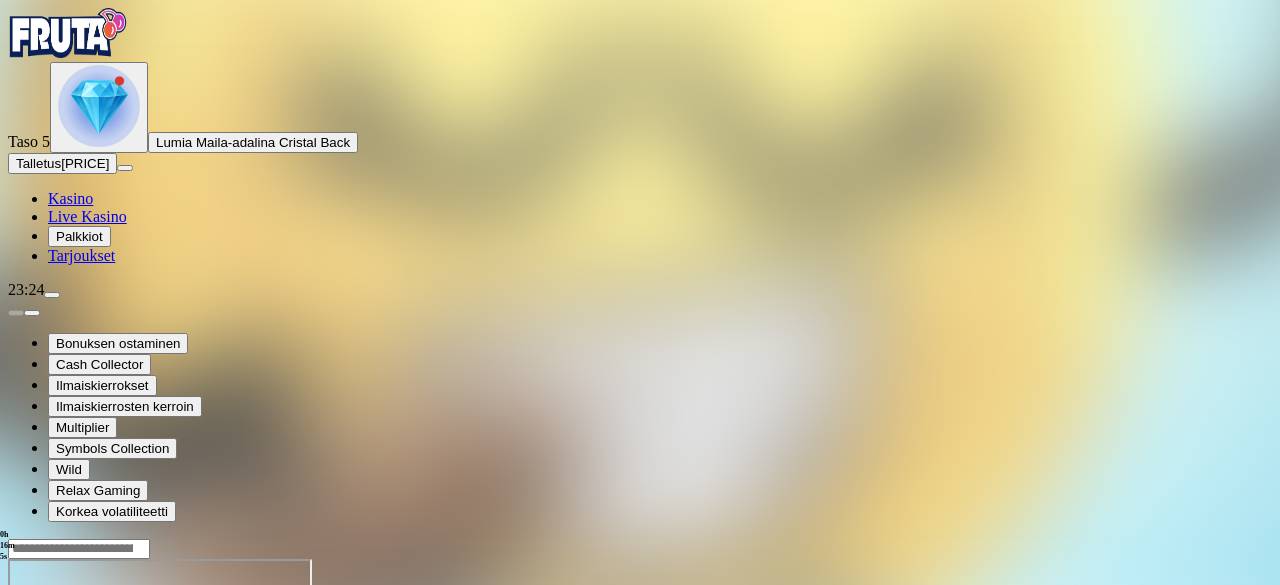 click at bounding box center (68, 33) 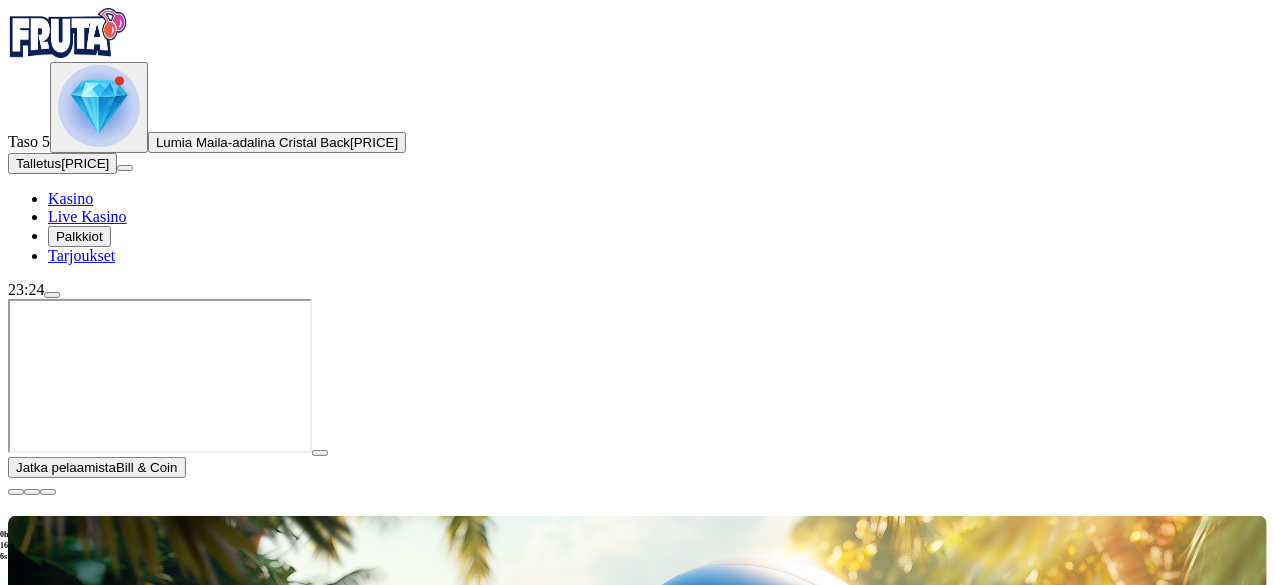 click at bounding box center (99, 106) 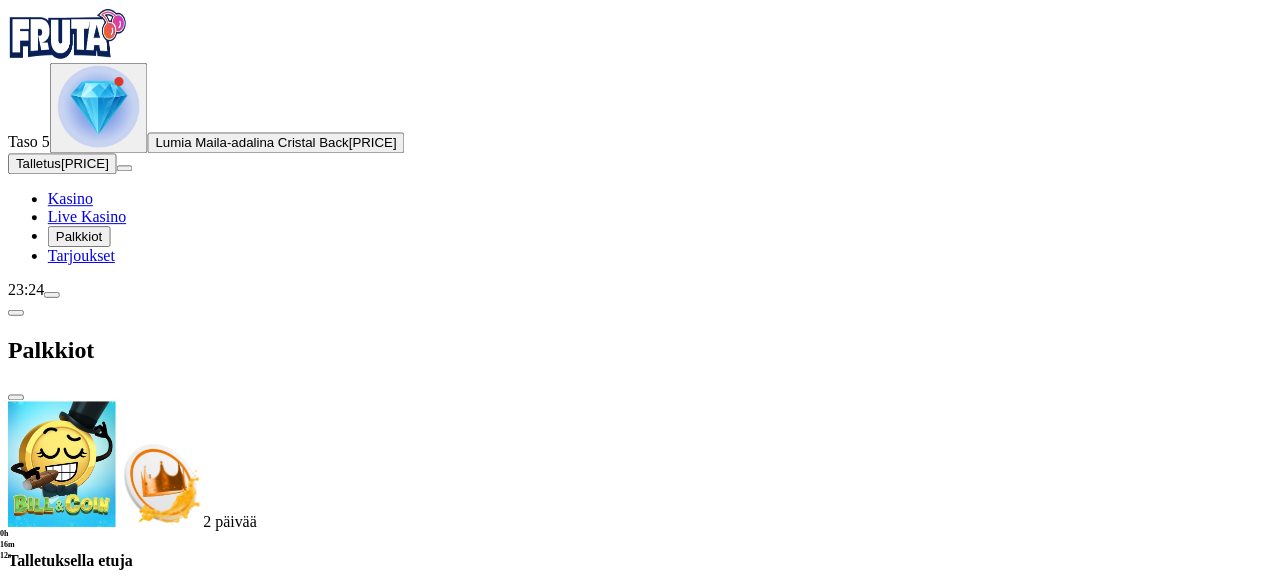 scroll, scrollTop: 0, scrollLeft: 0, axis: both 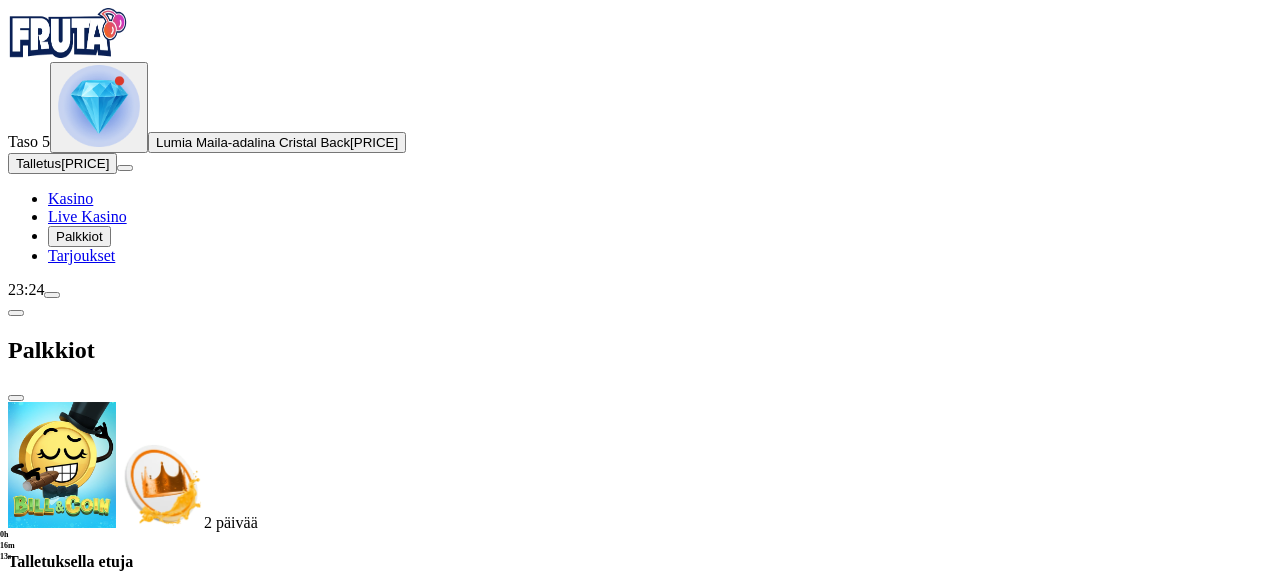 click at bounding box center [640, 1868] 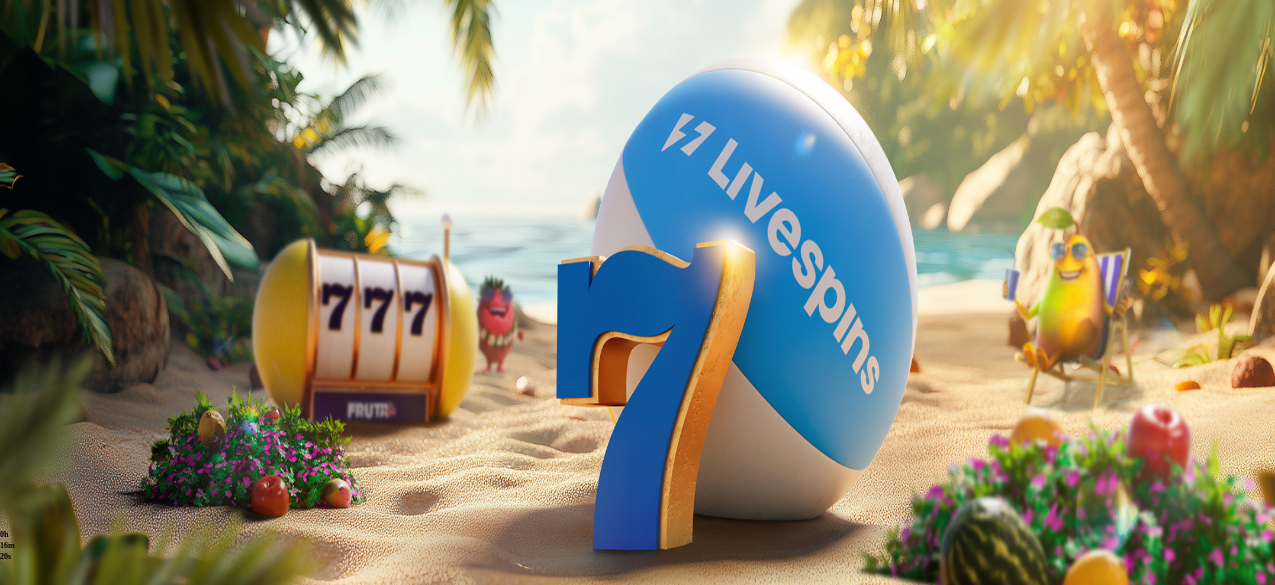 scroll, scrollTop: 0, scrollLeft: 0, axis: both 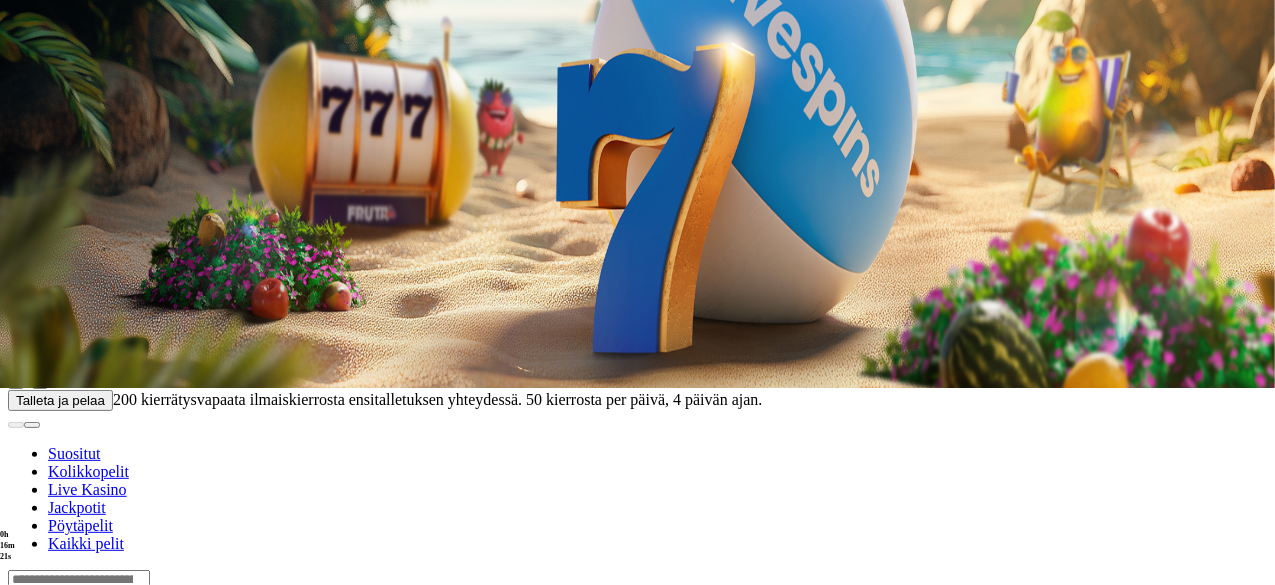 click on "Pelaa nyt" at bounding box center (77, 709) 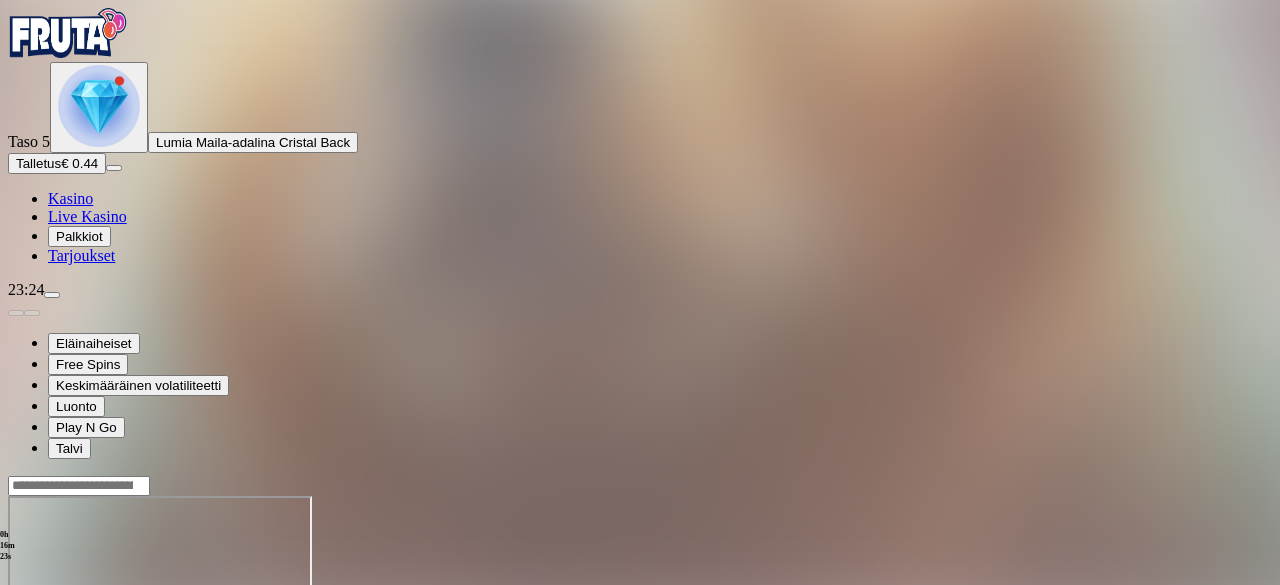 click at bounding box center [99, 106] 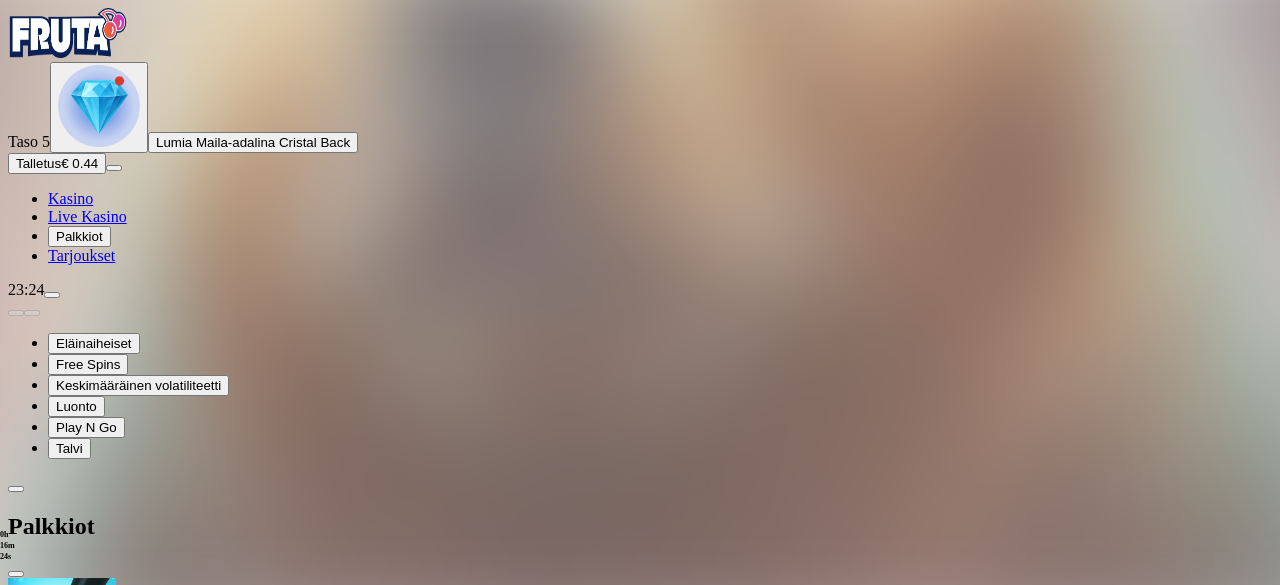 click at bounding box center (99, 106) 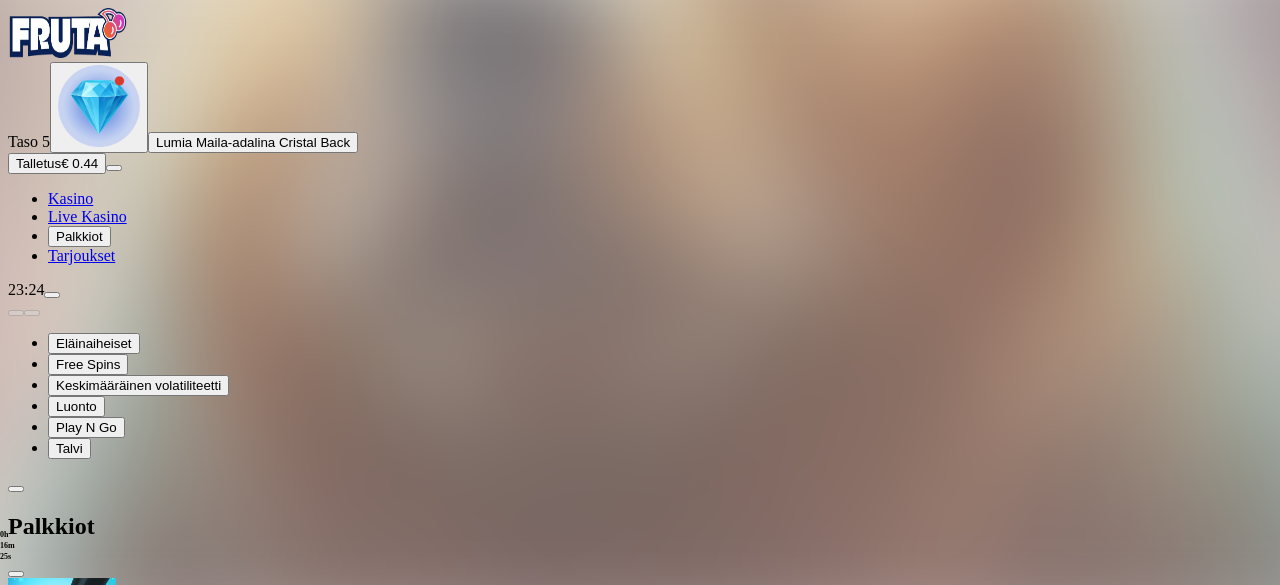 click at bounding box center [640, 2044] 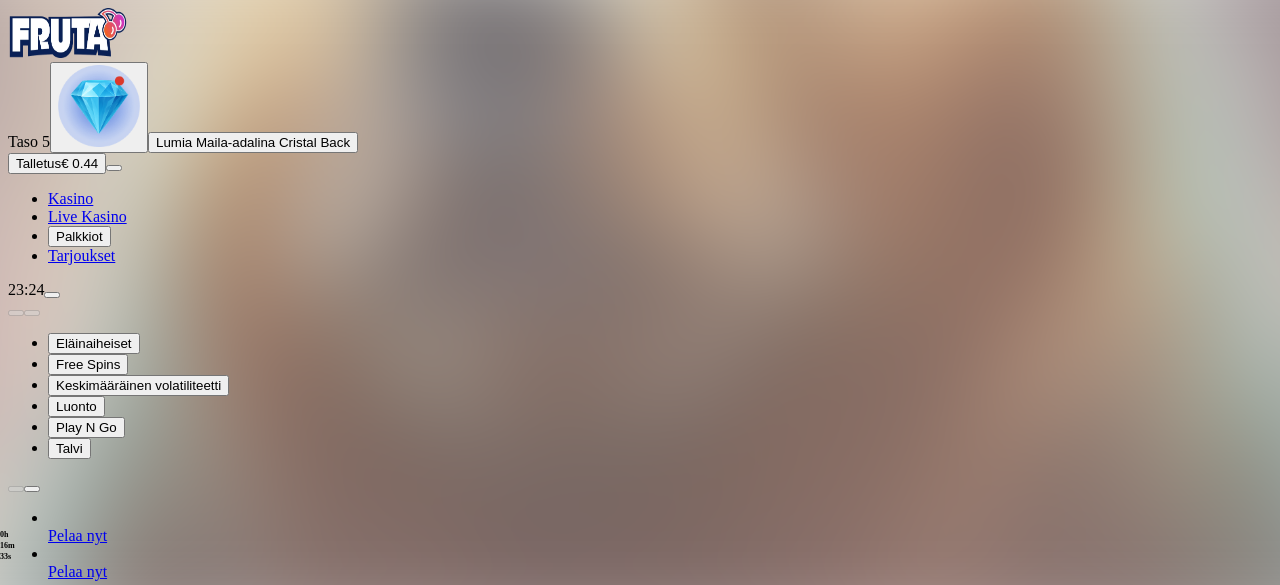 click at bounding box center [48, 1258] 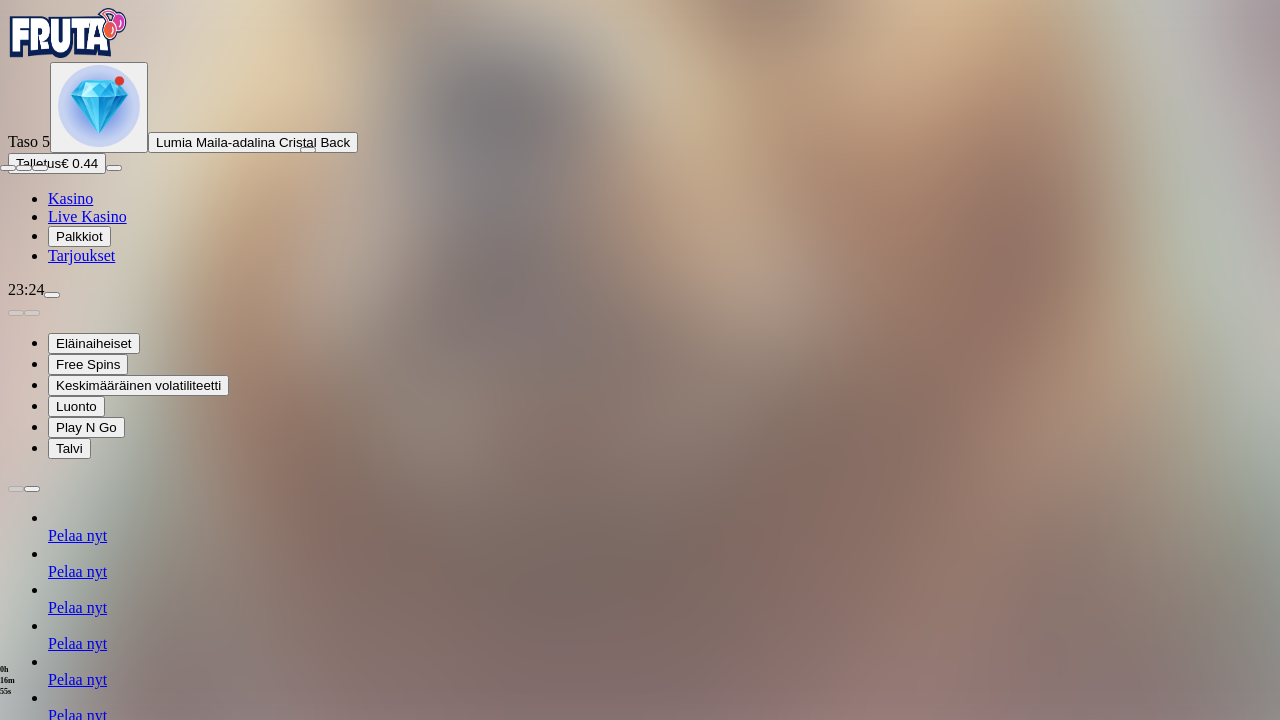 click at bounding box center [8, 168] 